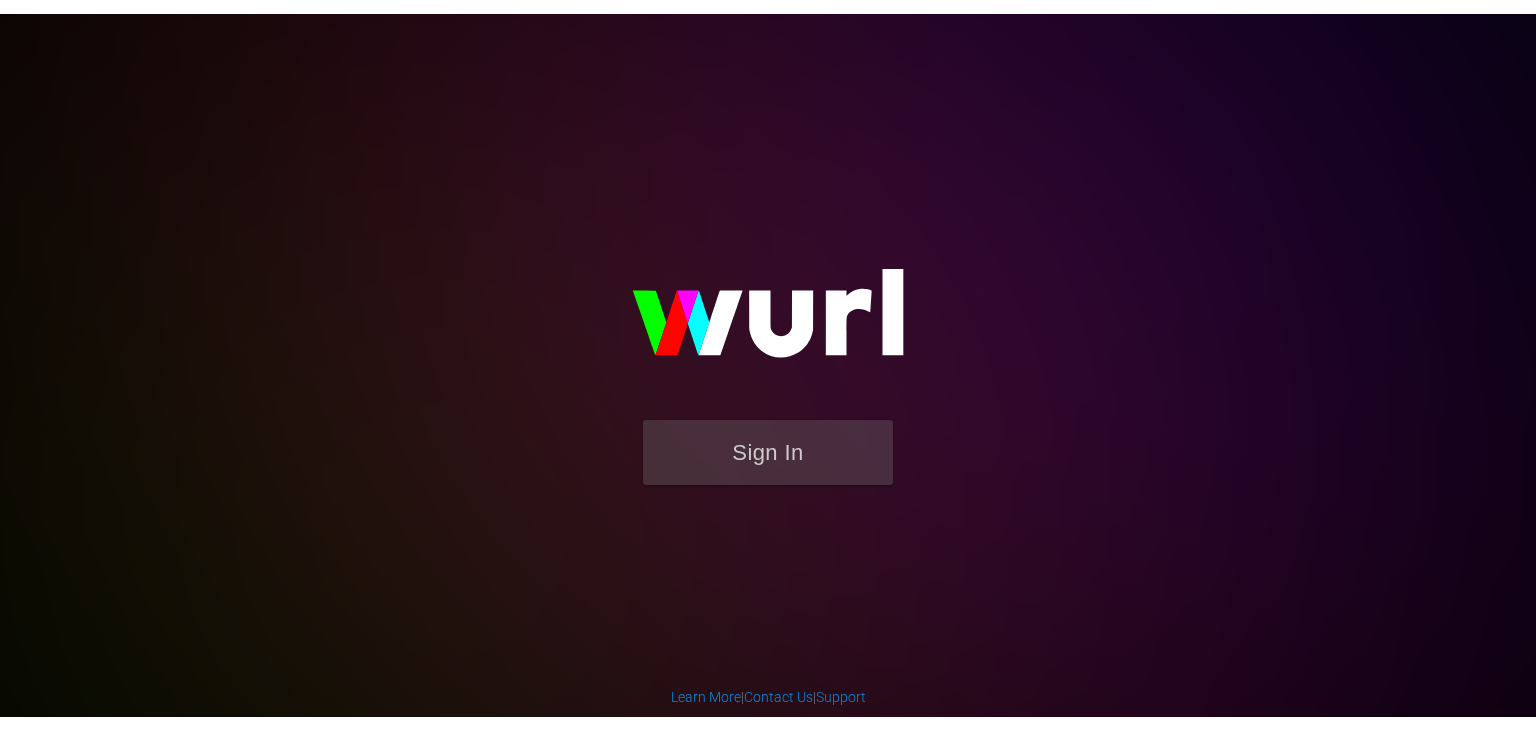 scroll, scrollTop: 0, scrollLeft: 0, axis: both 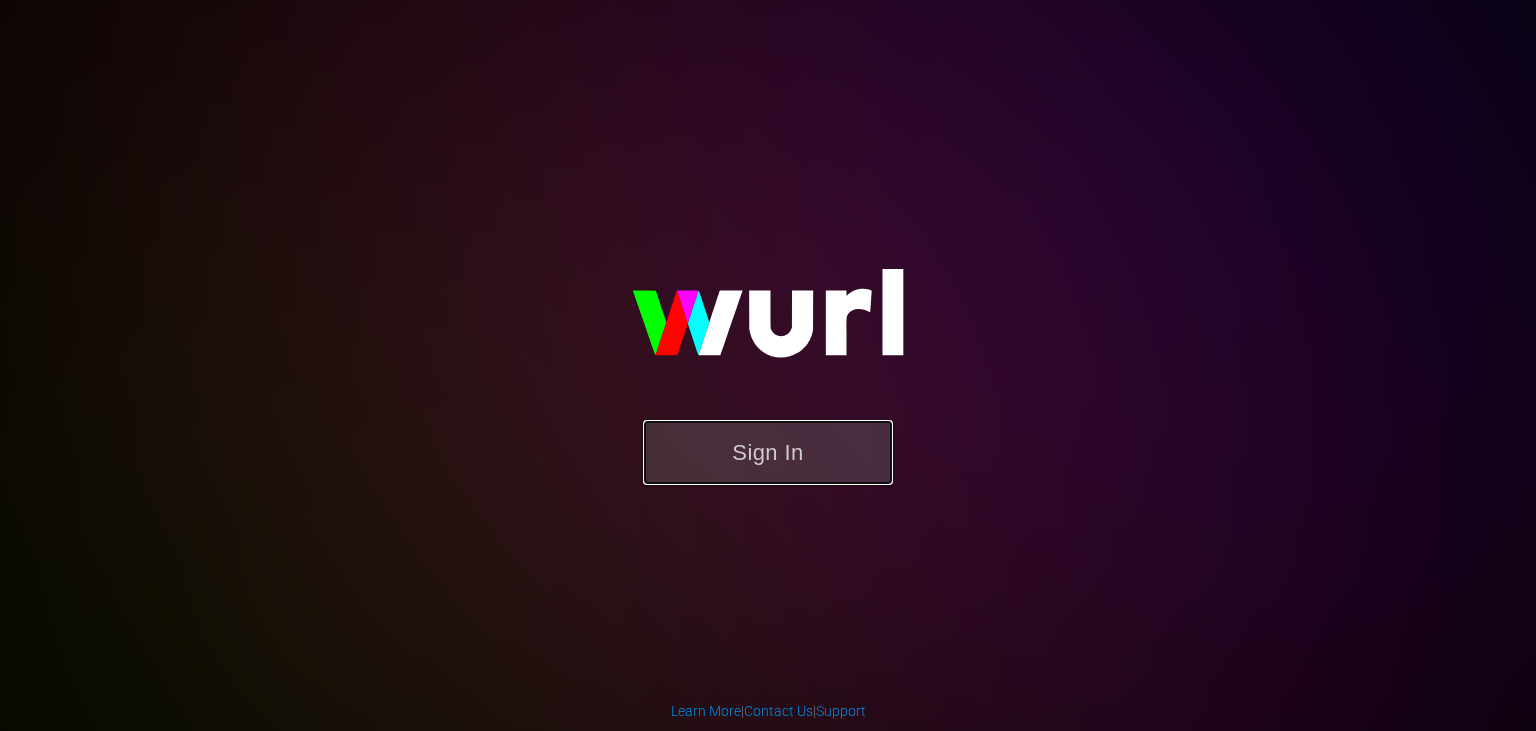 click on "Sign In" at bounding box center (768, 452) 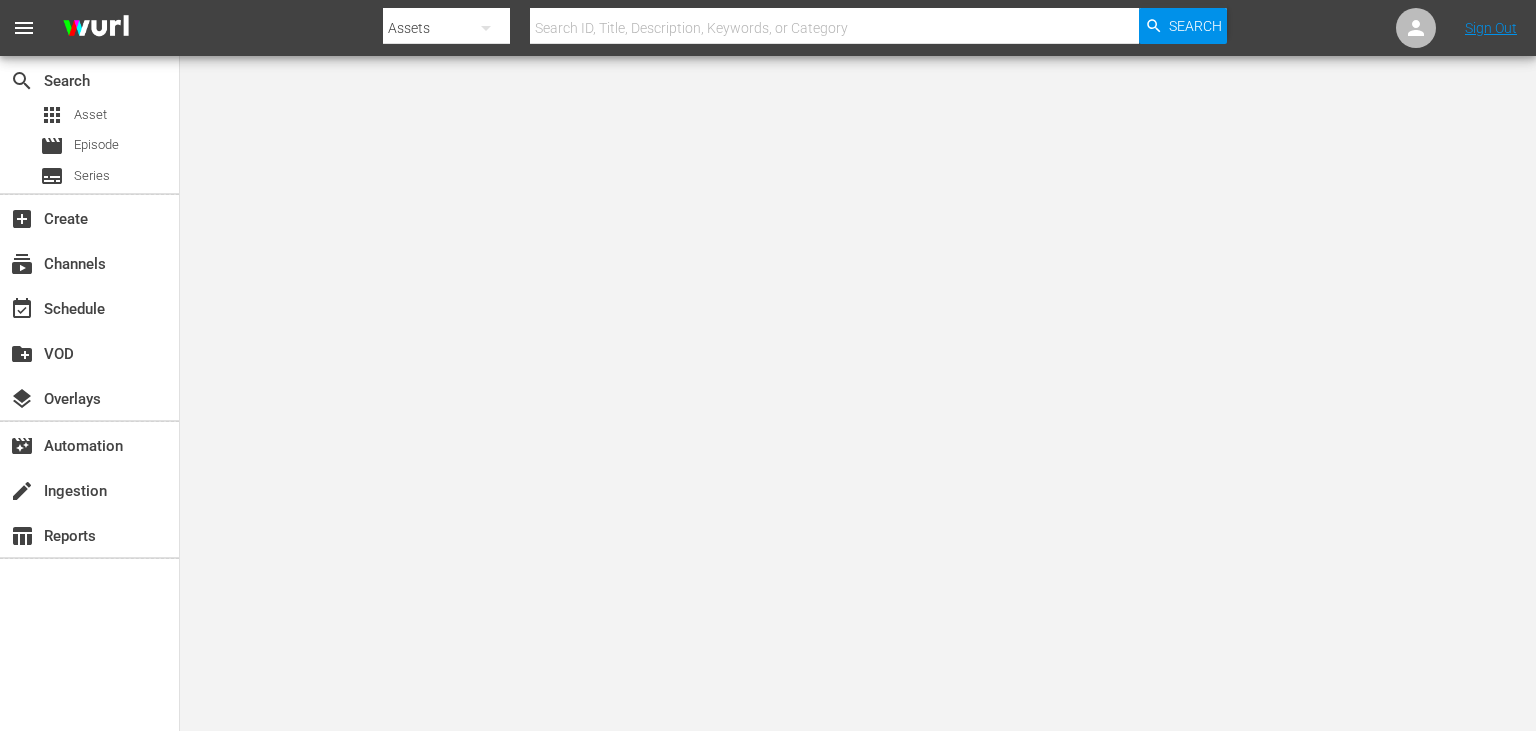 scroll, scrollTop: 0, scrollLeft: 0, axis: both 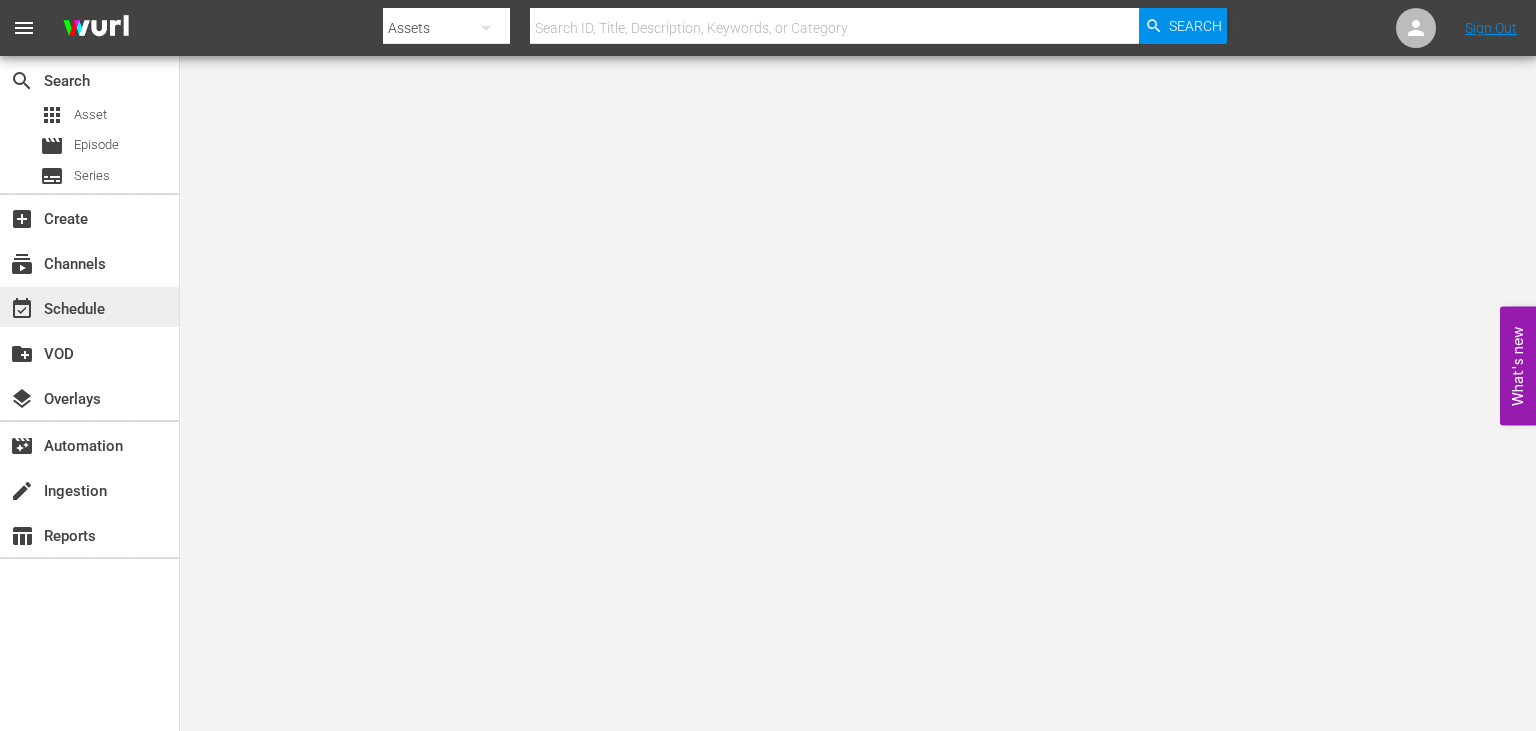 click on "event_available   Schedule" at bounding box center [89, 307] 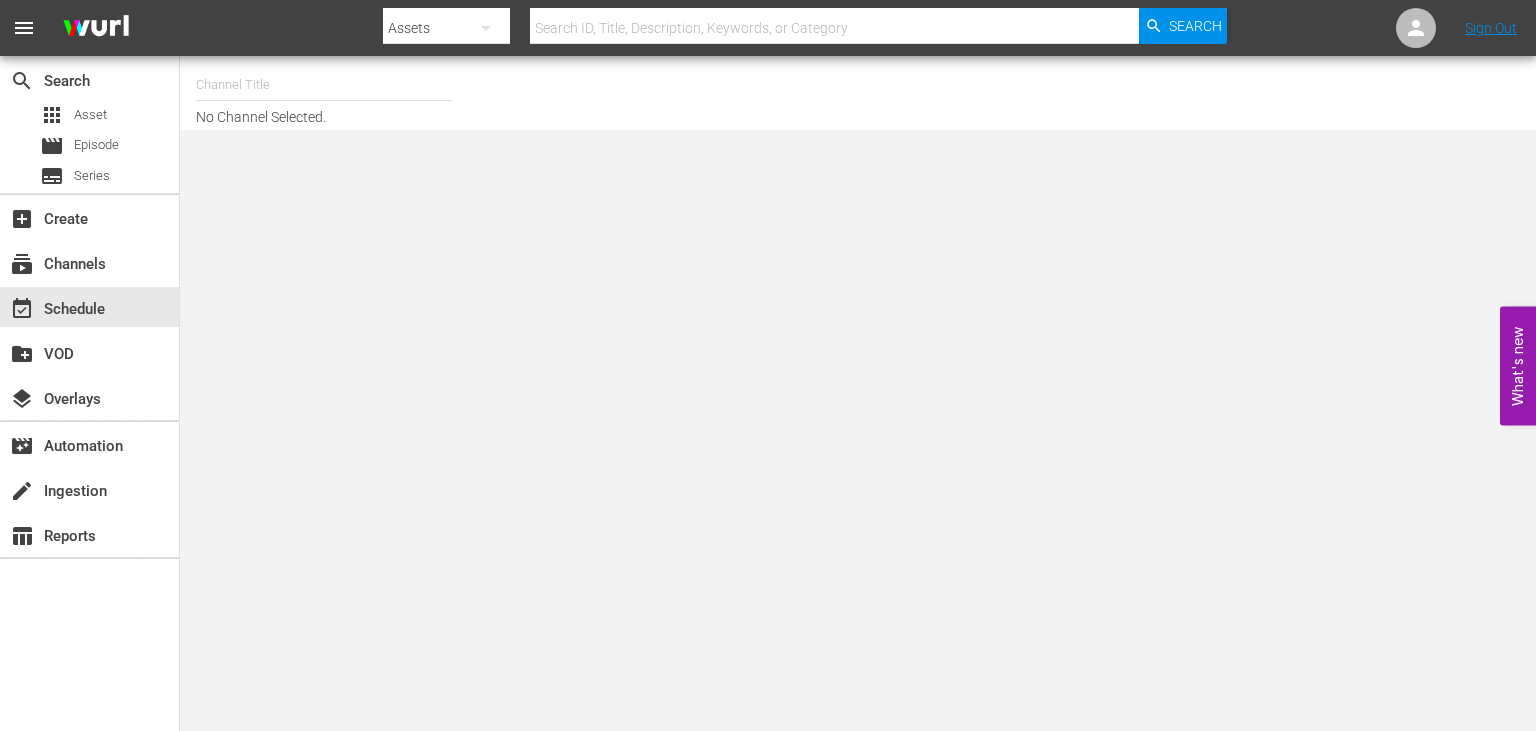 click at bounding box center [324, 85] 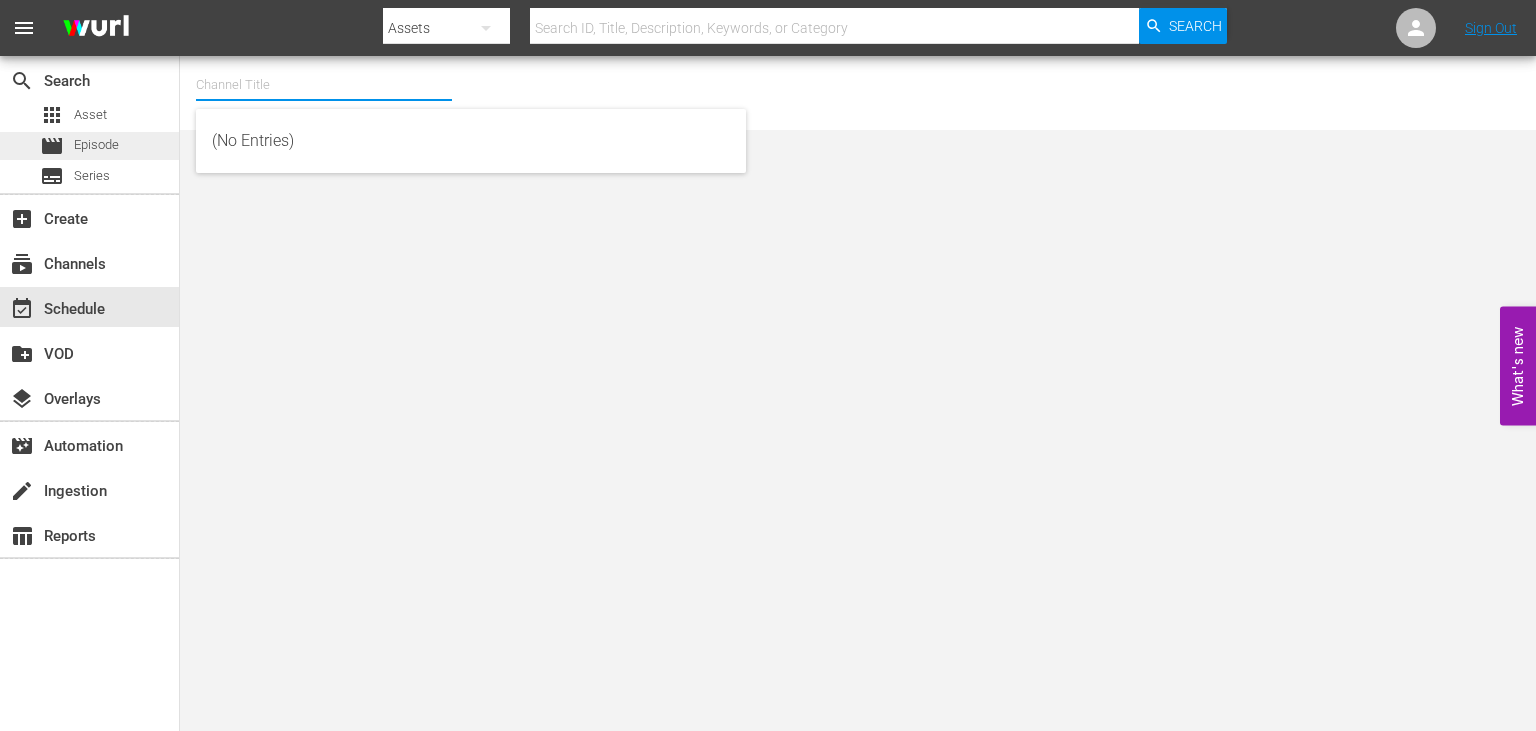 click on "movie Episode" at bounding box center [89, 146] 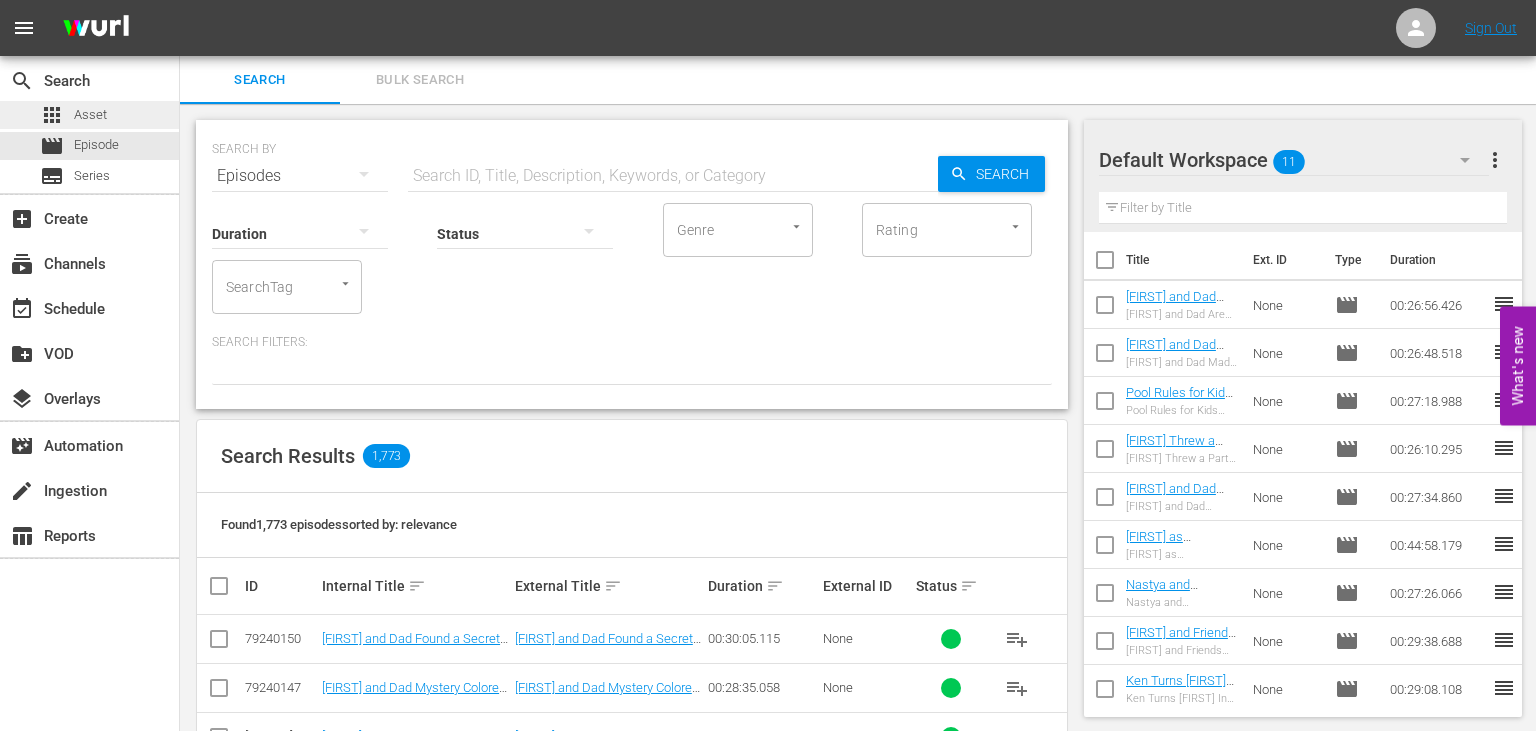 click on "Asset" at bounding box center (90, 115) 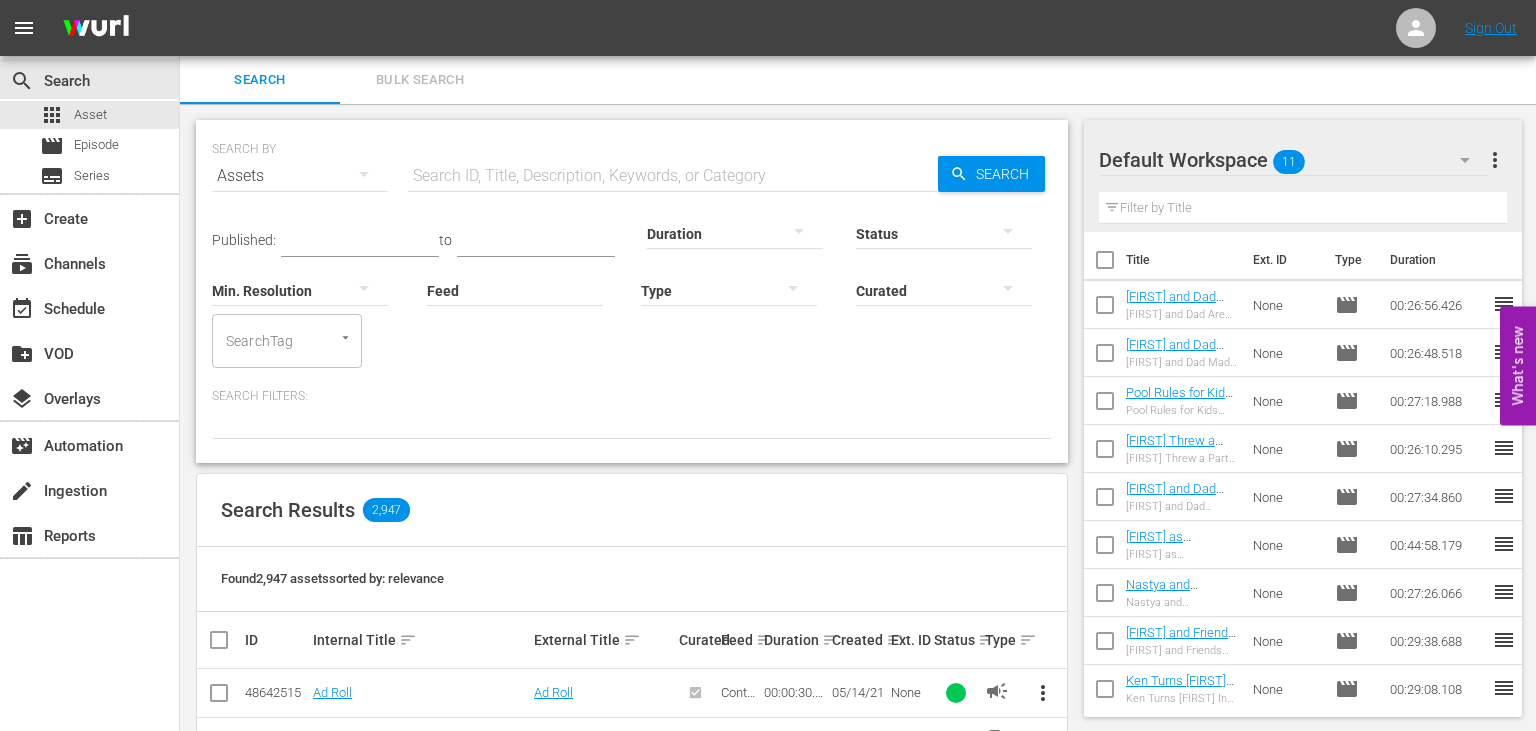 click at bounding box center (673, 176) 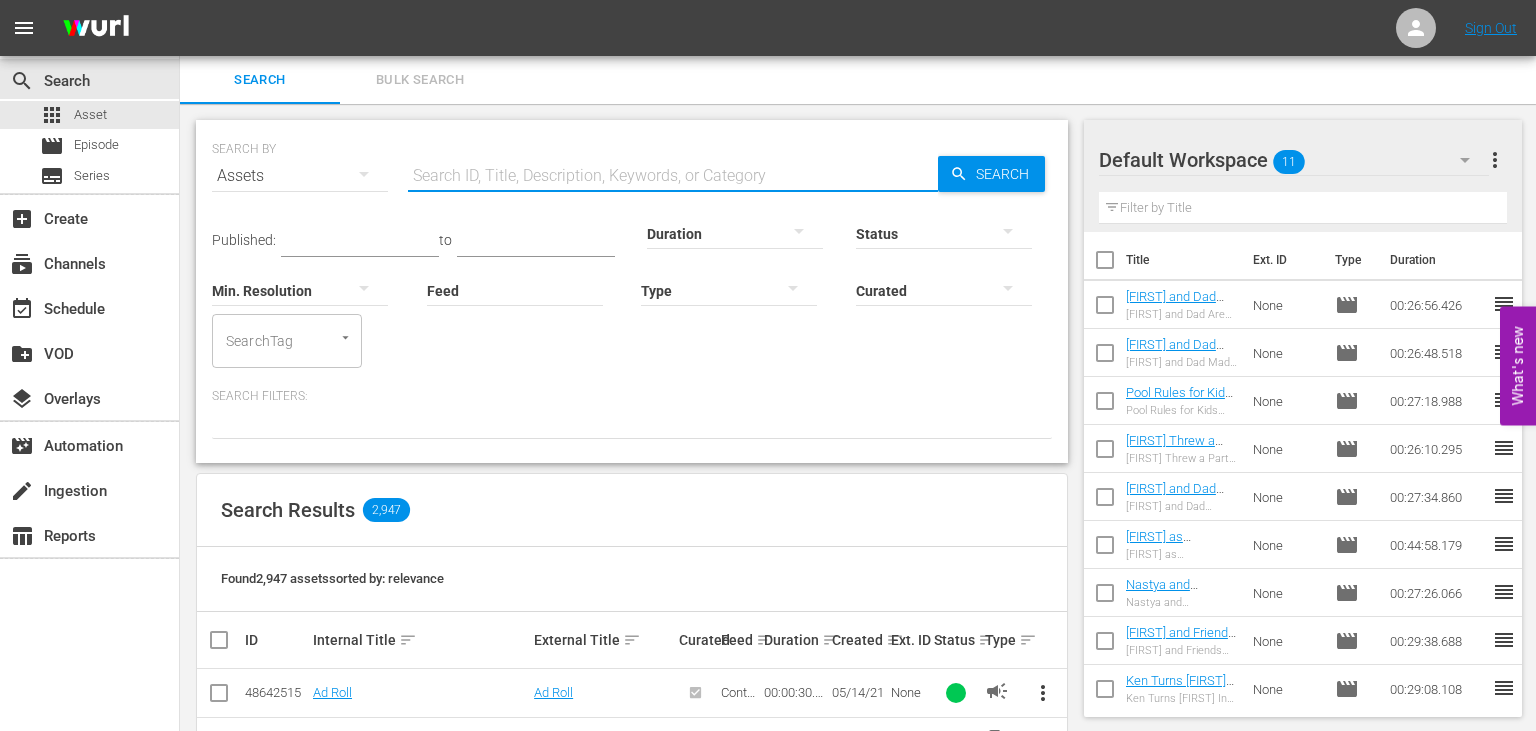 paste on "School is Fun with [FIRST]! - 60 Minutes" 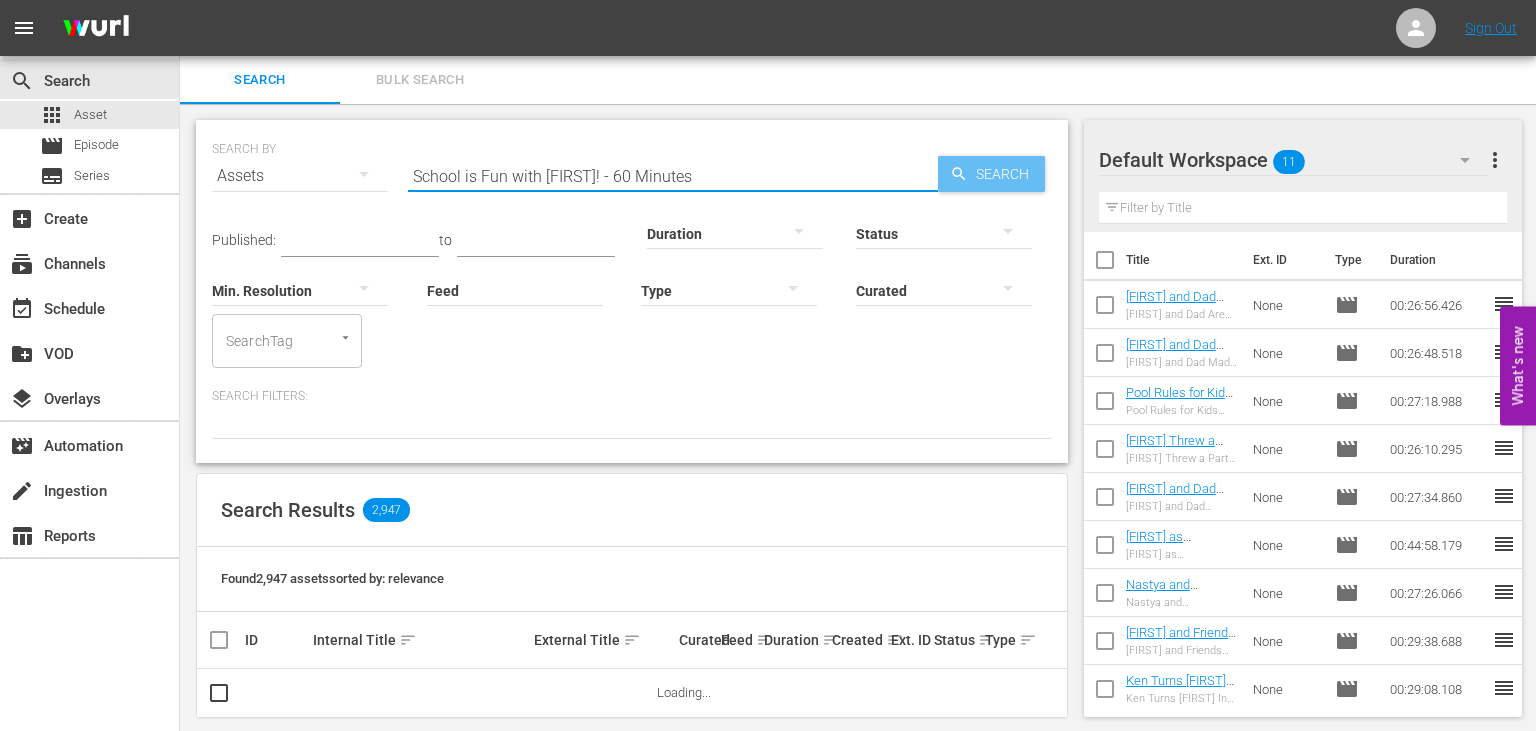 type on "School is Fun with [FIRST]! - 60 Minutes" 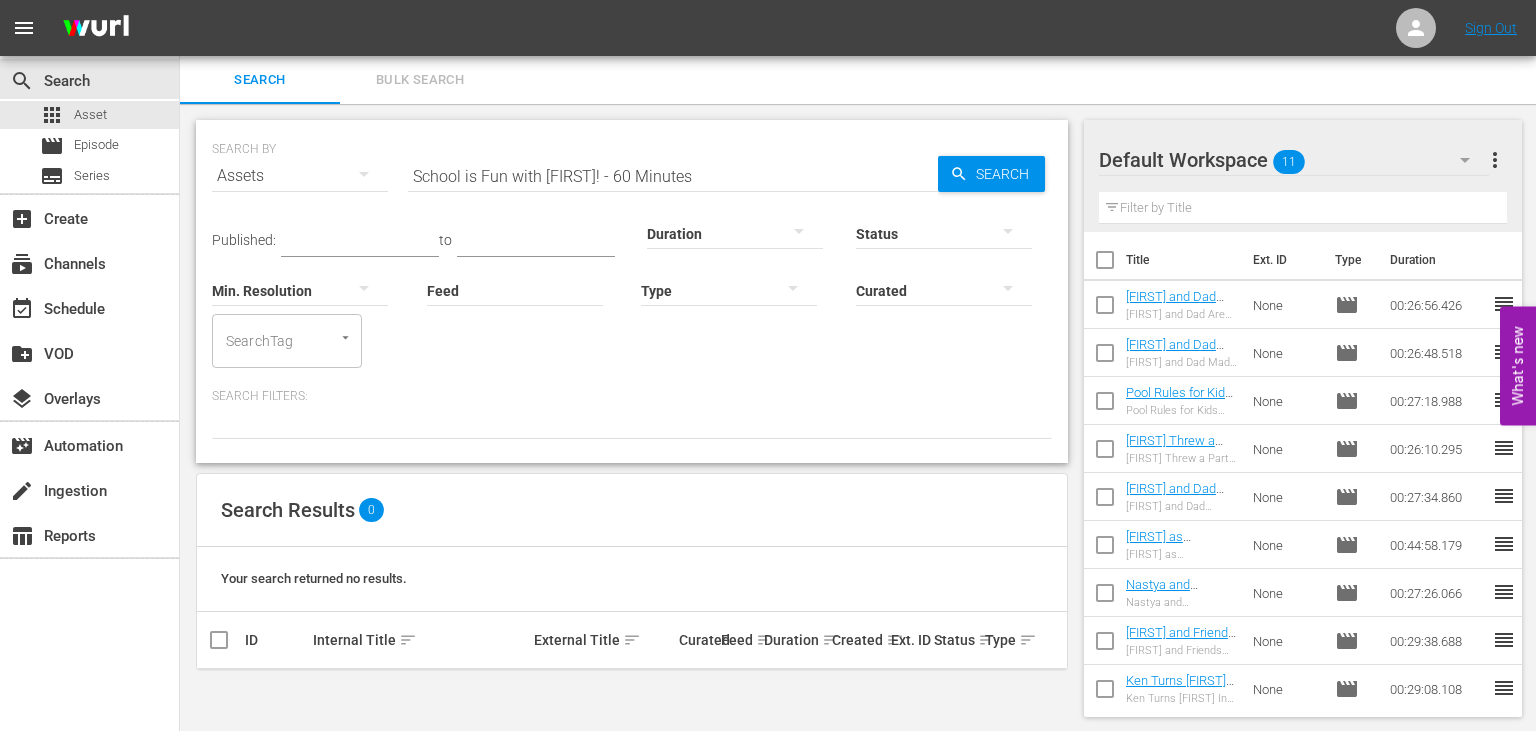 click on "School is Fun with [FIRST]! - 60 Minutes" at bounding box center [673, 176] 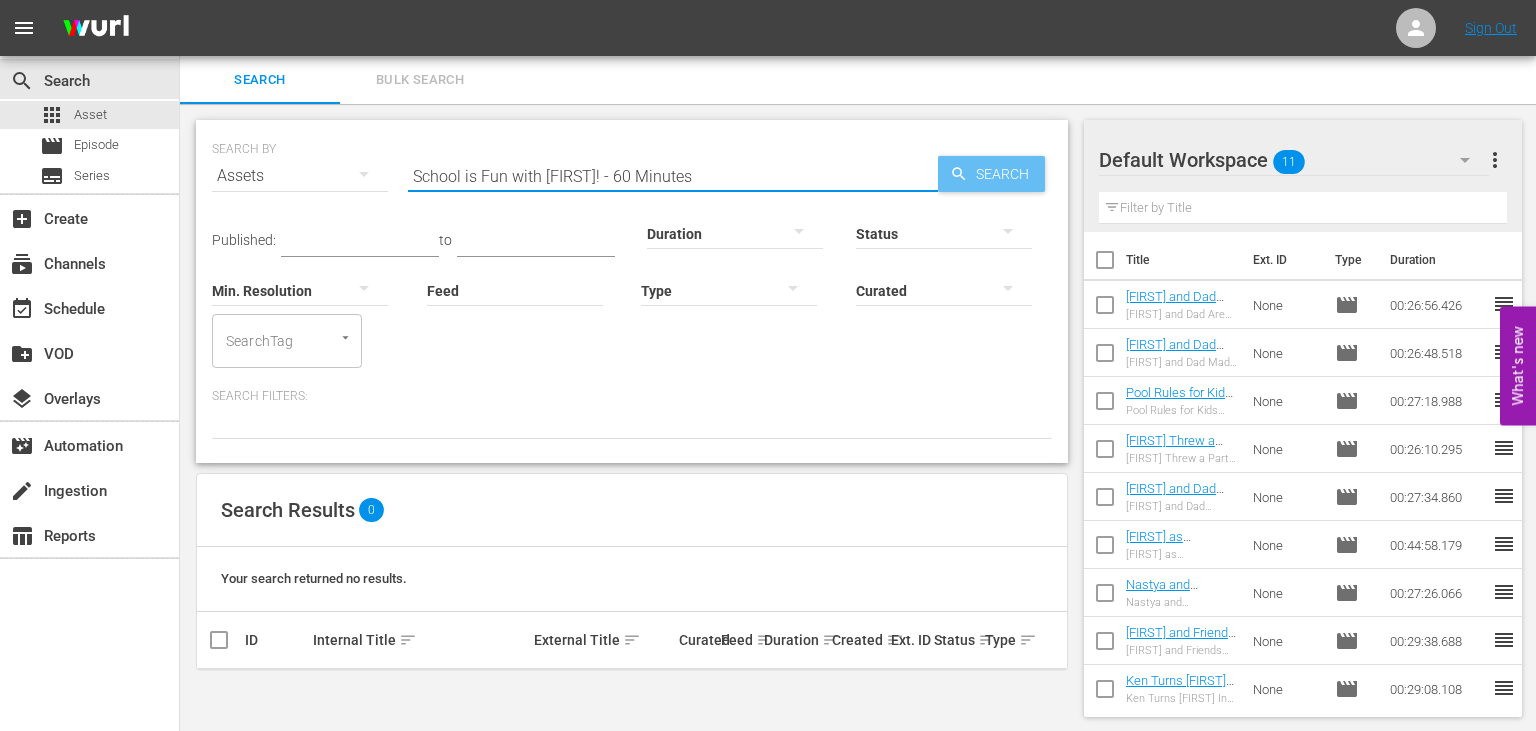 click 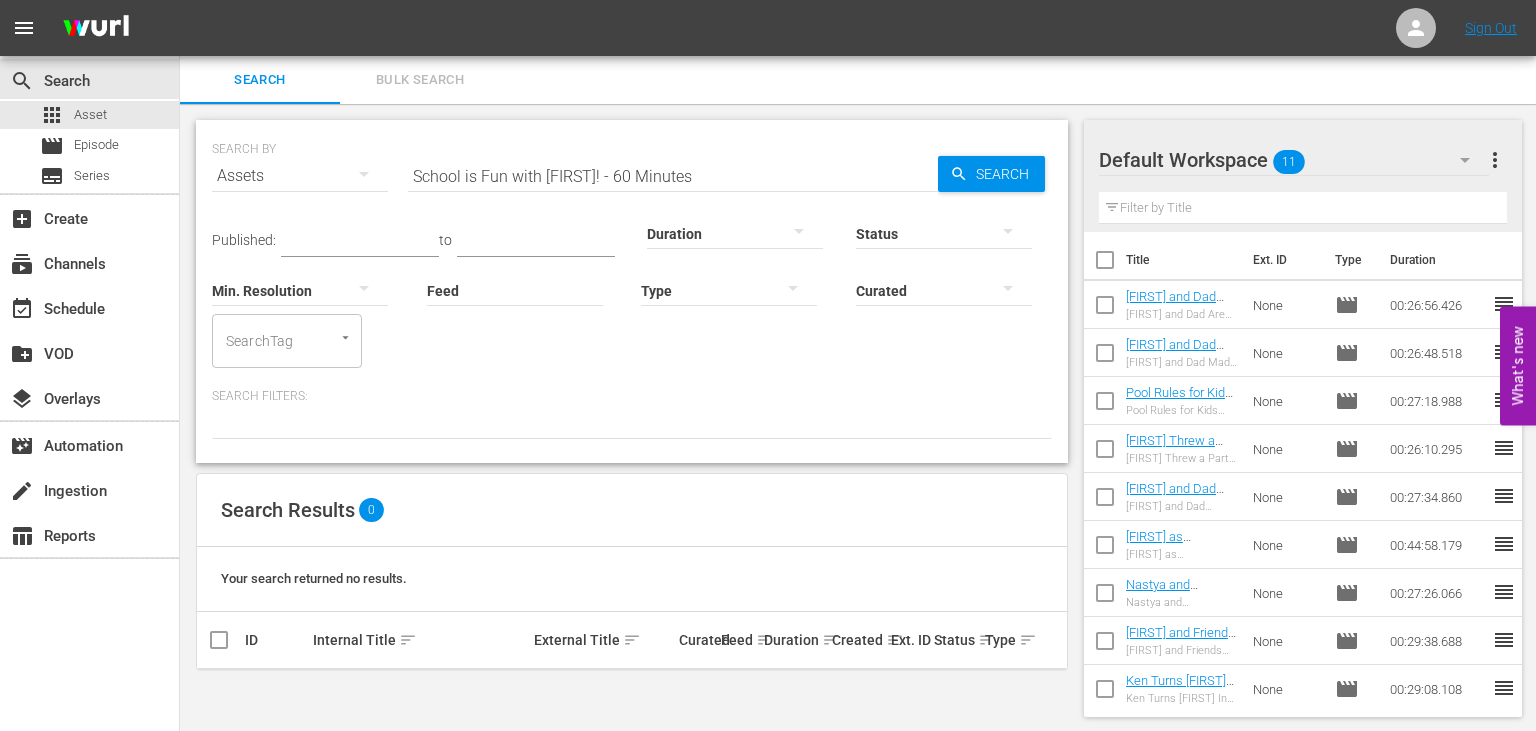 type 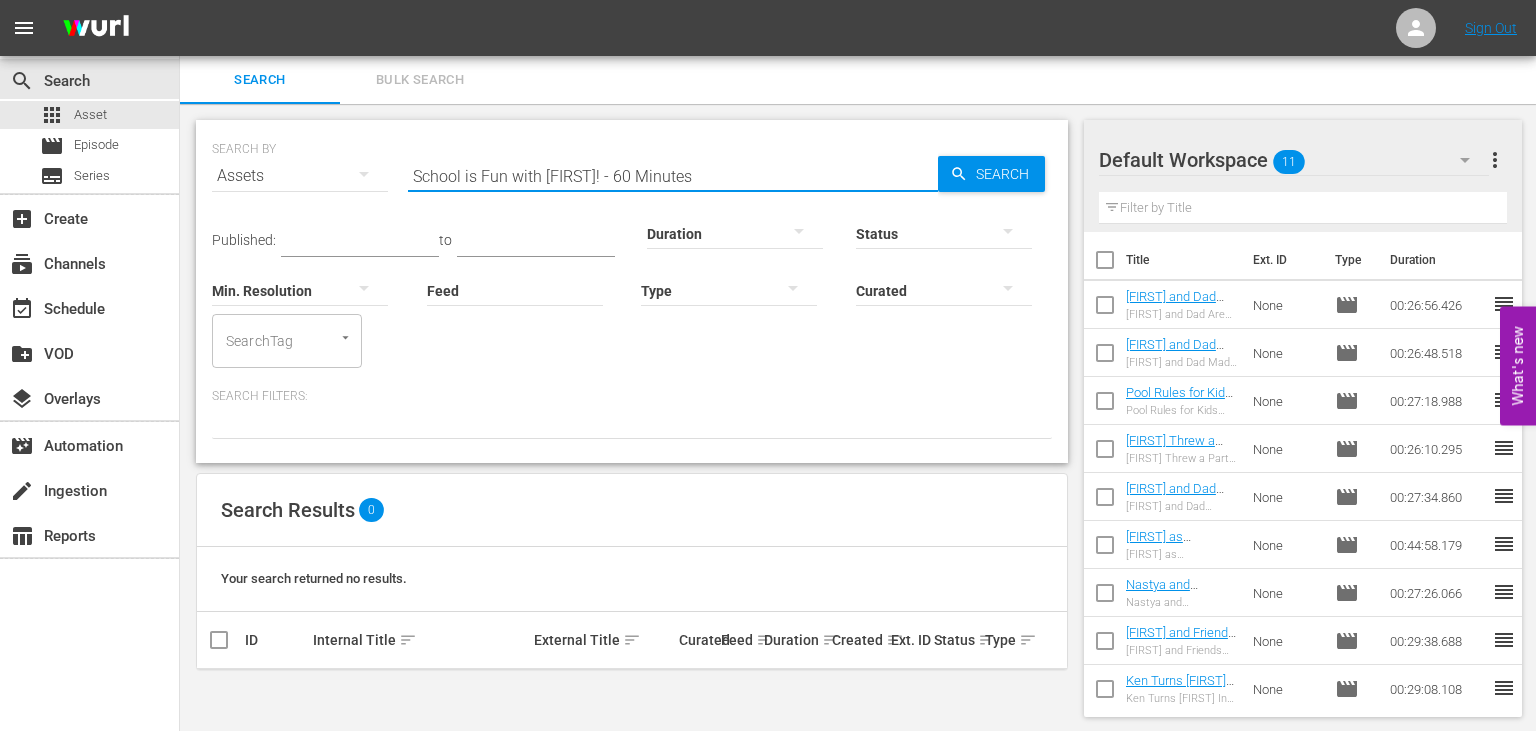 click on "School is Fun with [FIRST]! - 60 Minutes" at bounding box center [673, 176] 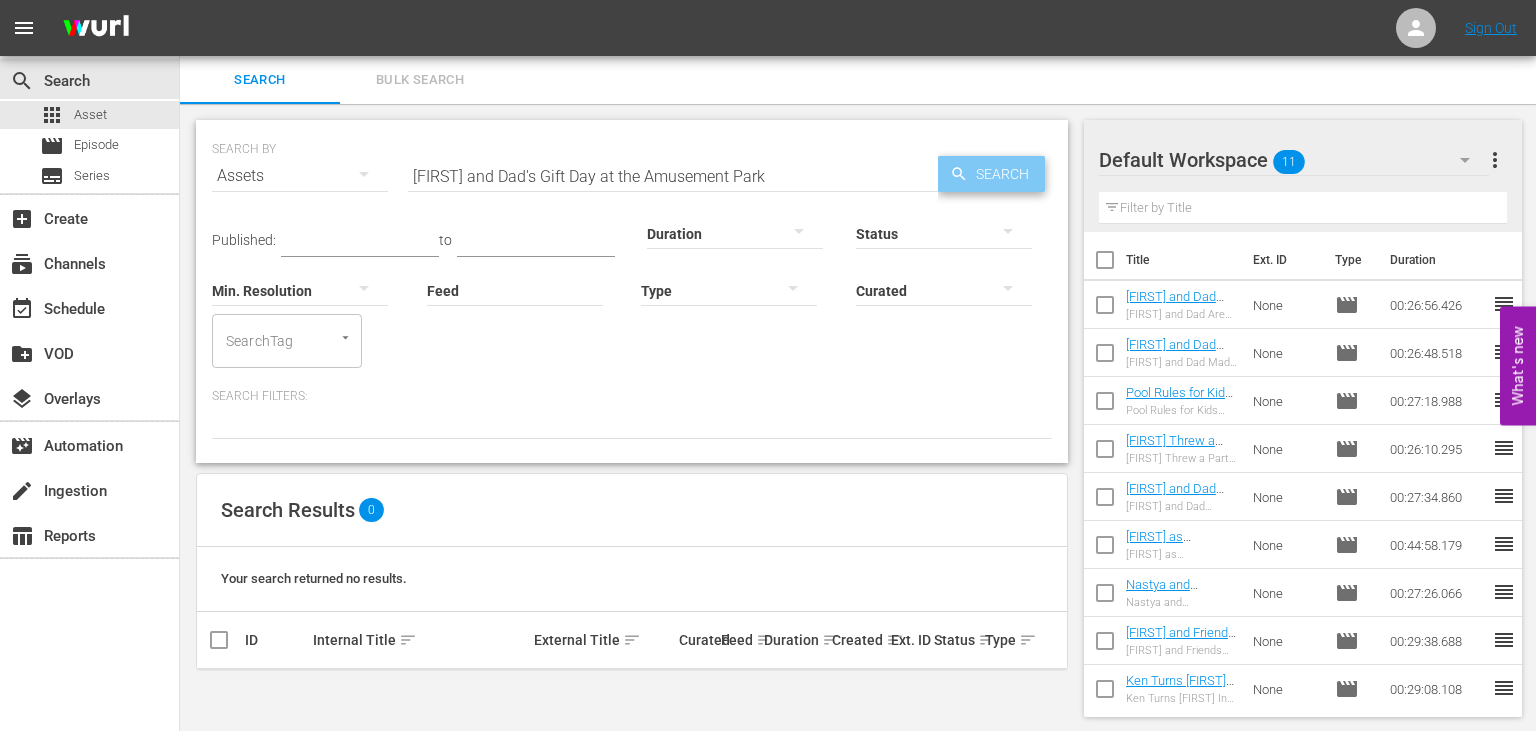 click on "Search" at bounding box center (1006, 174) 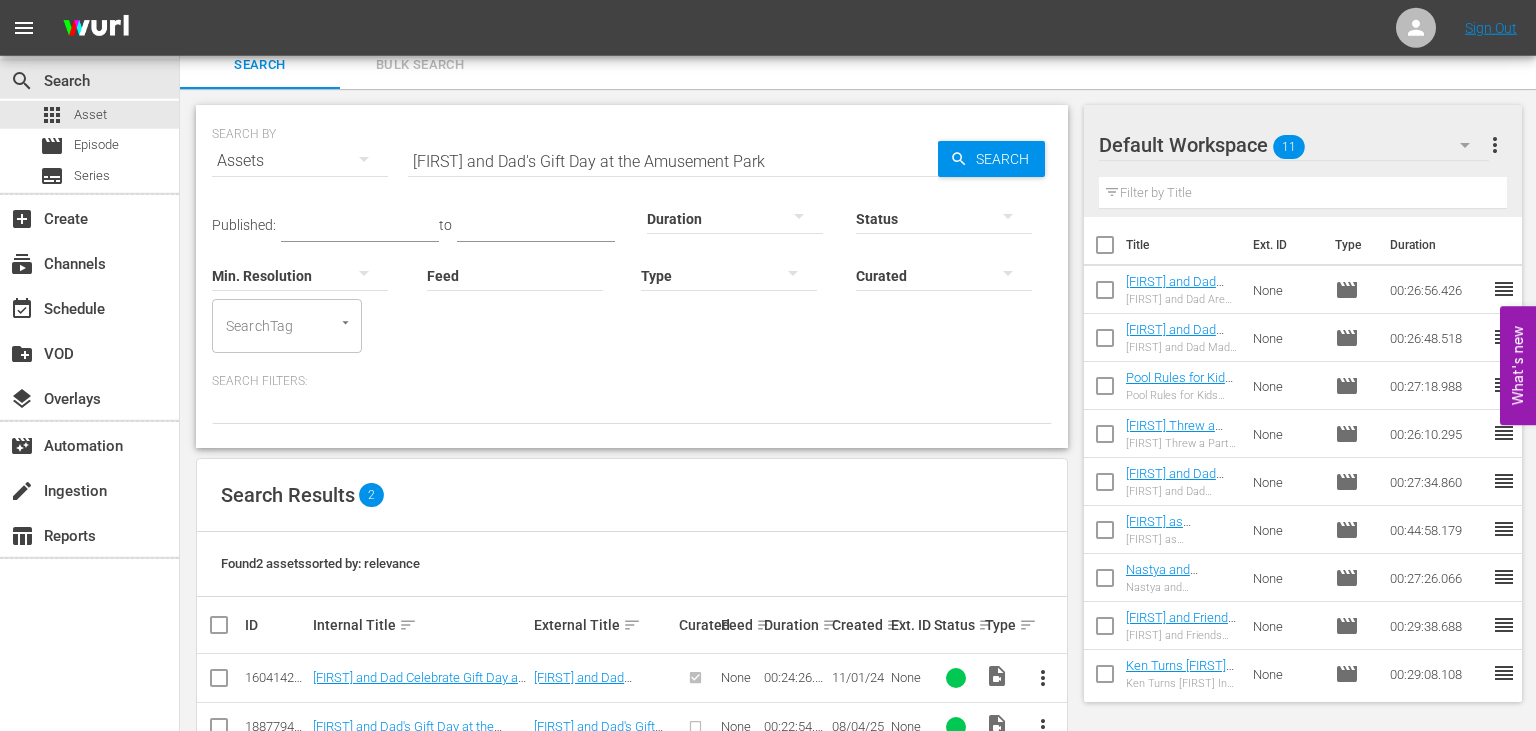 scroll, scrollTop: 71, scrollLeft: 0, axis: vertical 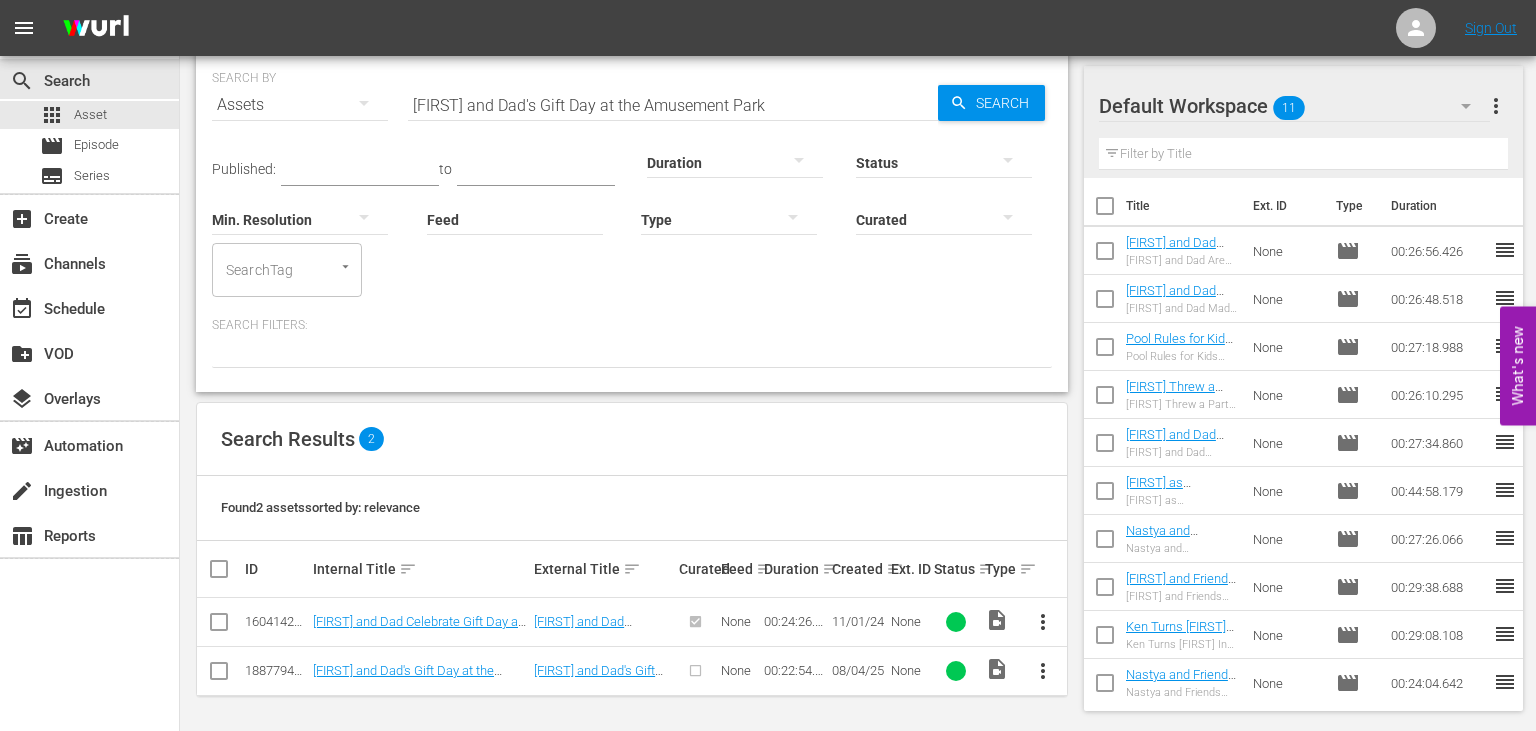 click on "Duration" at bounding box center [735, 150] 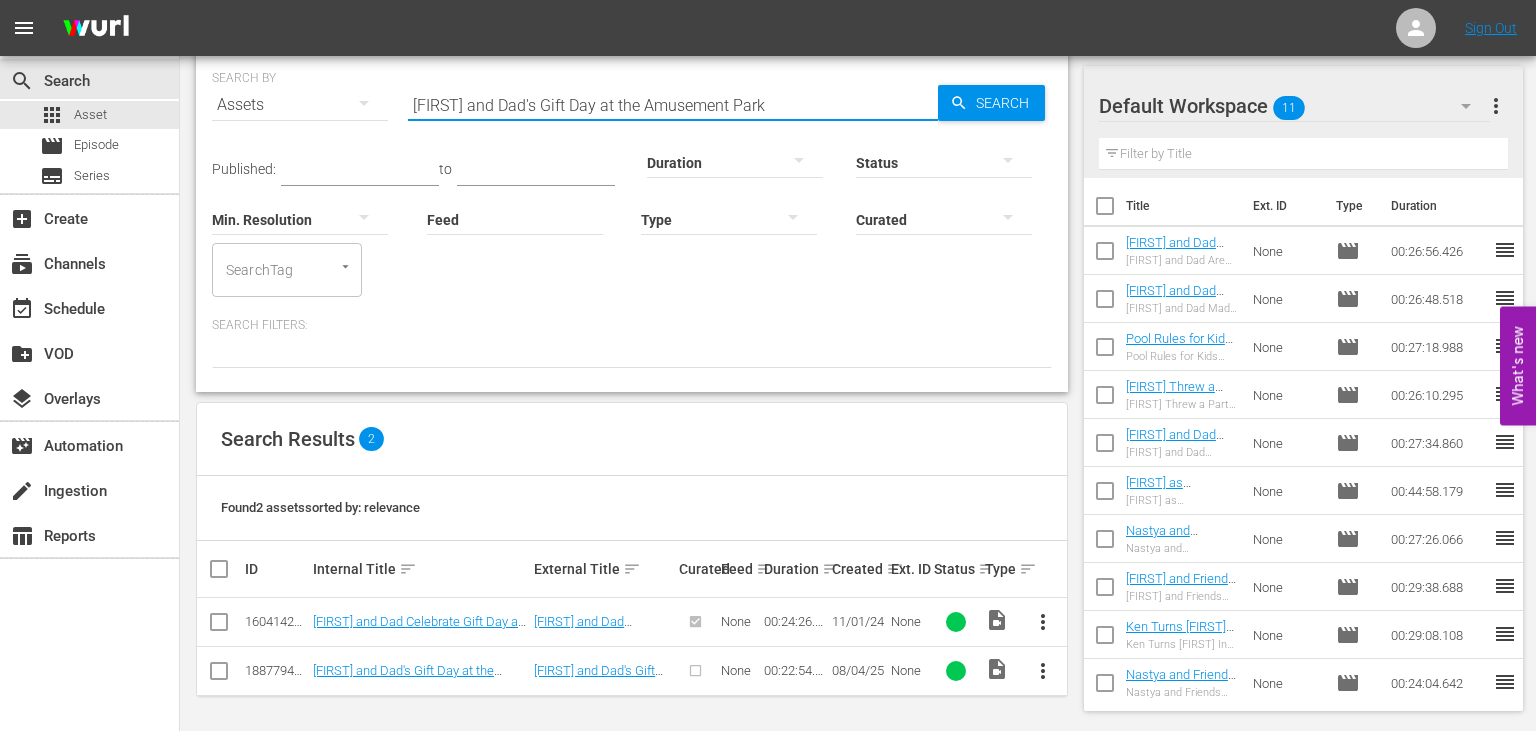 click on "[FIRST] and Dad's Gift Day at the Amusement Park" at bounding box center [673, 105] 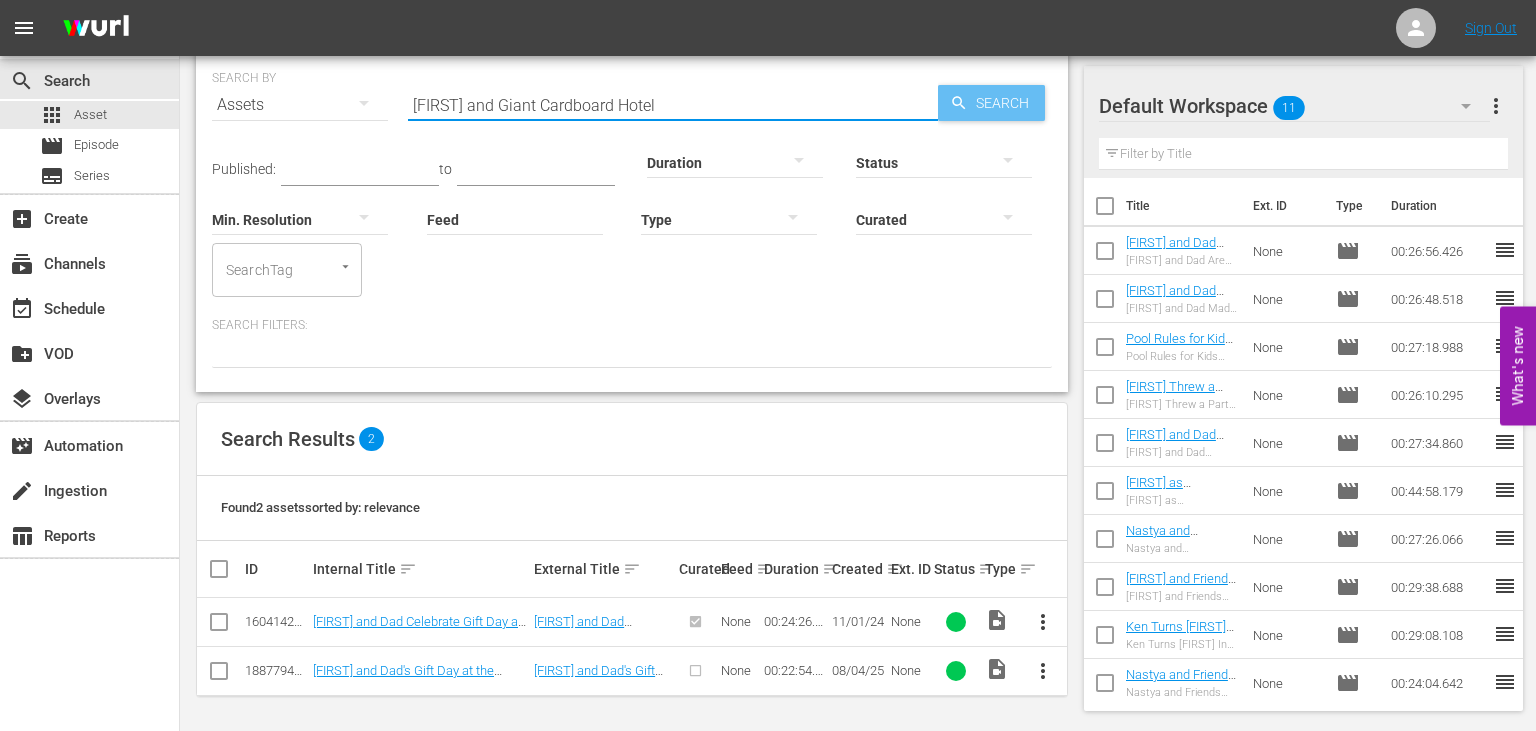 click on "Search" at bounding box center [1006, 103] 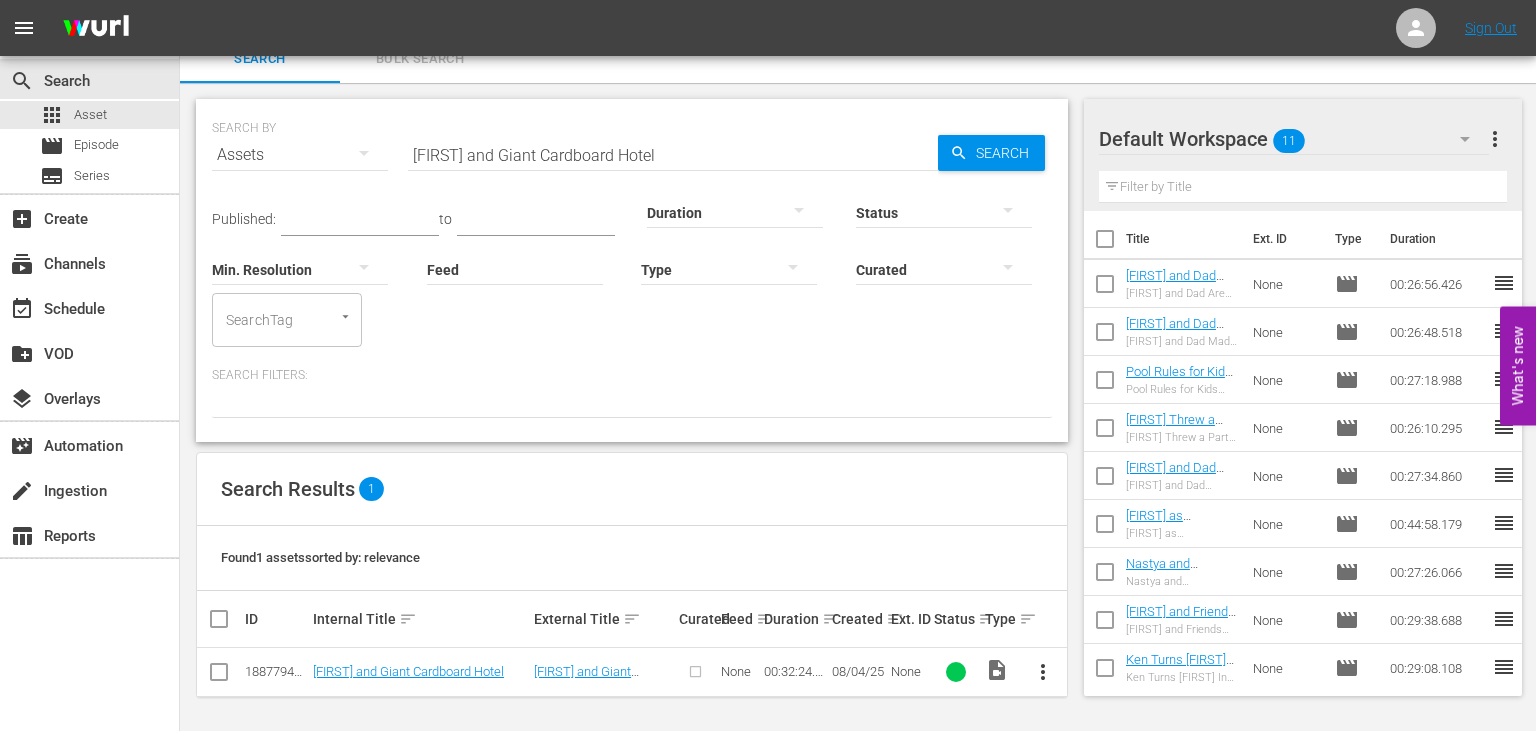 scroll, scrollTop: 22, scrollLeft: 0, axis: vertical 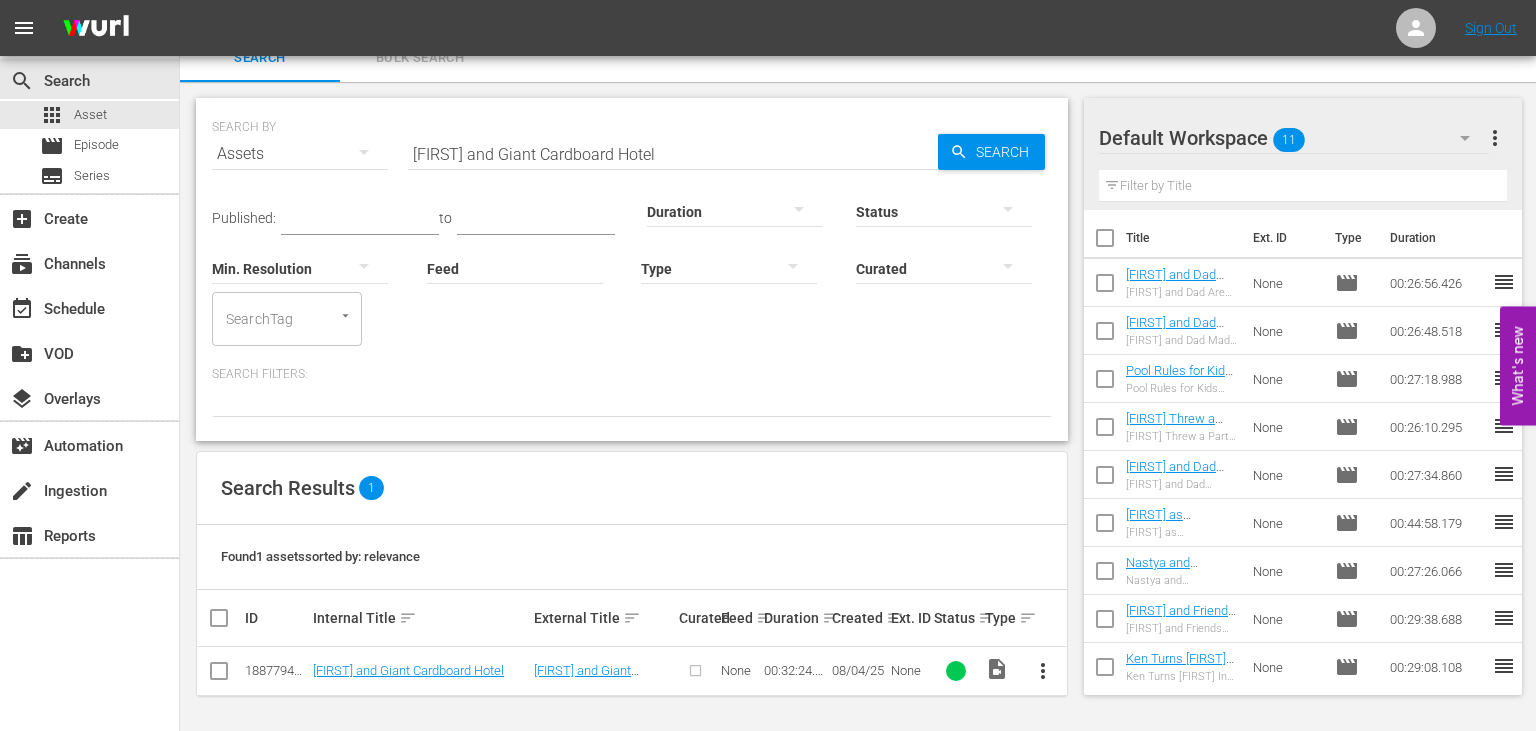 click on "[FIRST] and Giant Cardboard Hotel" at bounding box center (673, 154) 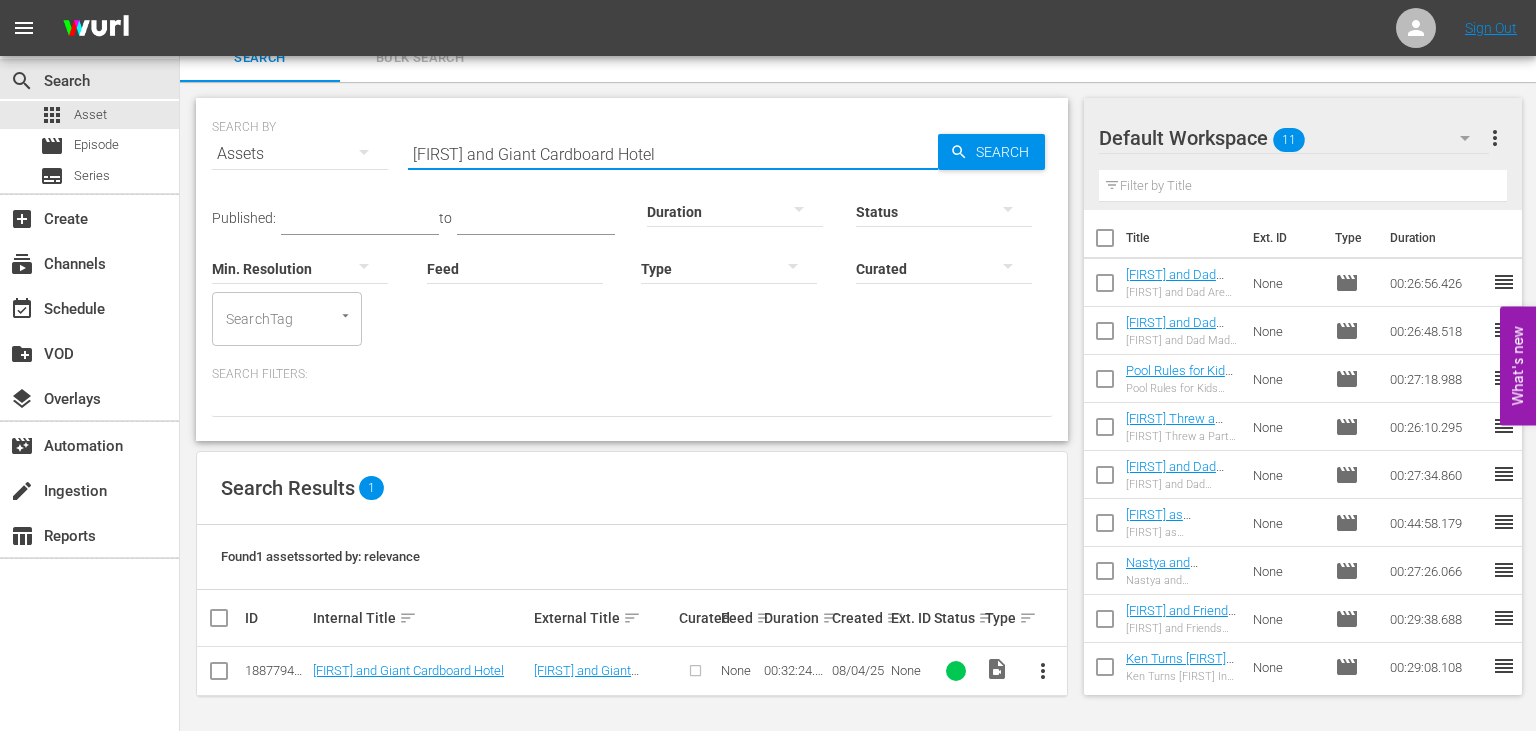 click on "[FIRST] and Giant Cardboard Hotel" at bounding box center (673, 154) 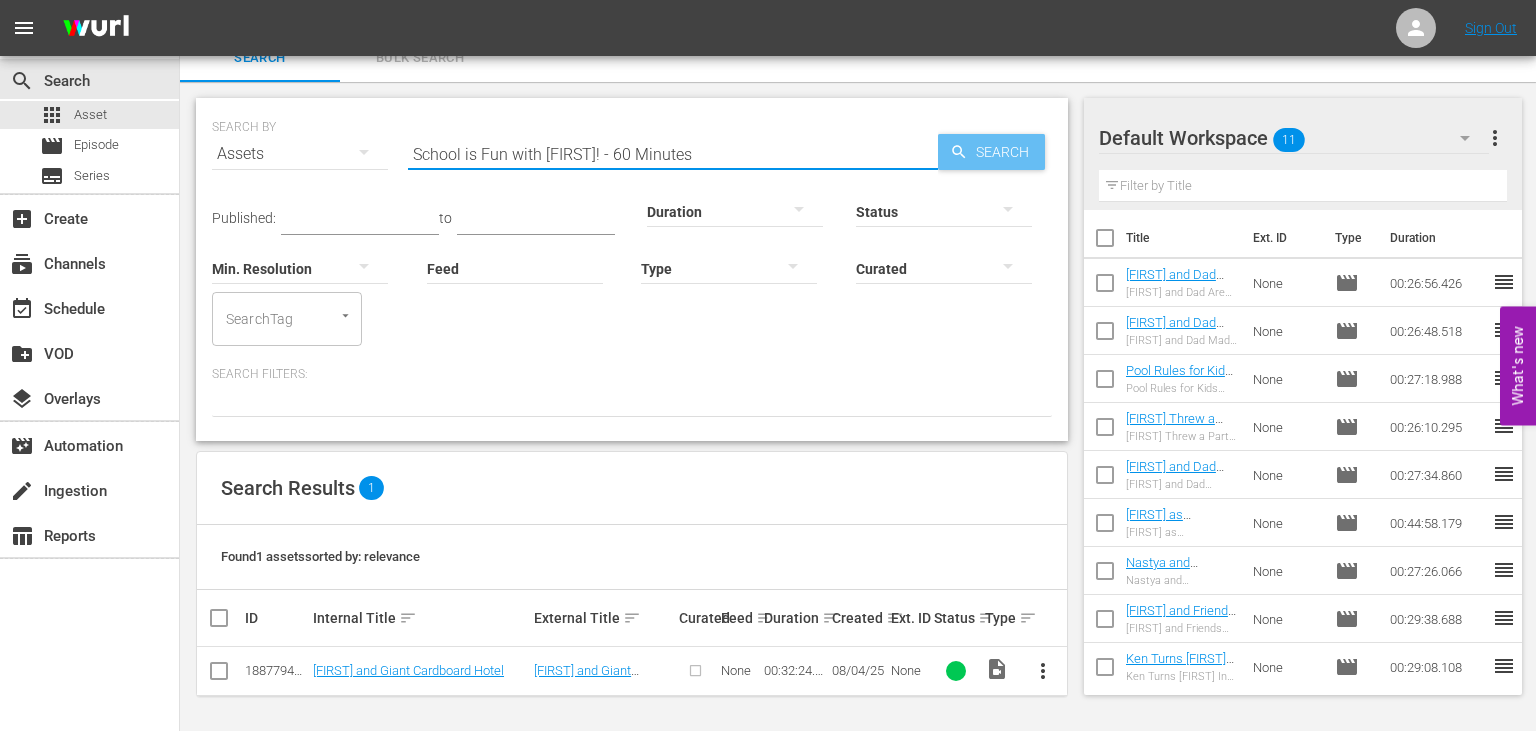 click on "Search" at bounding box center (1006, 152) 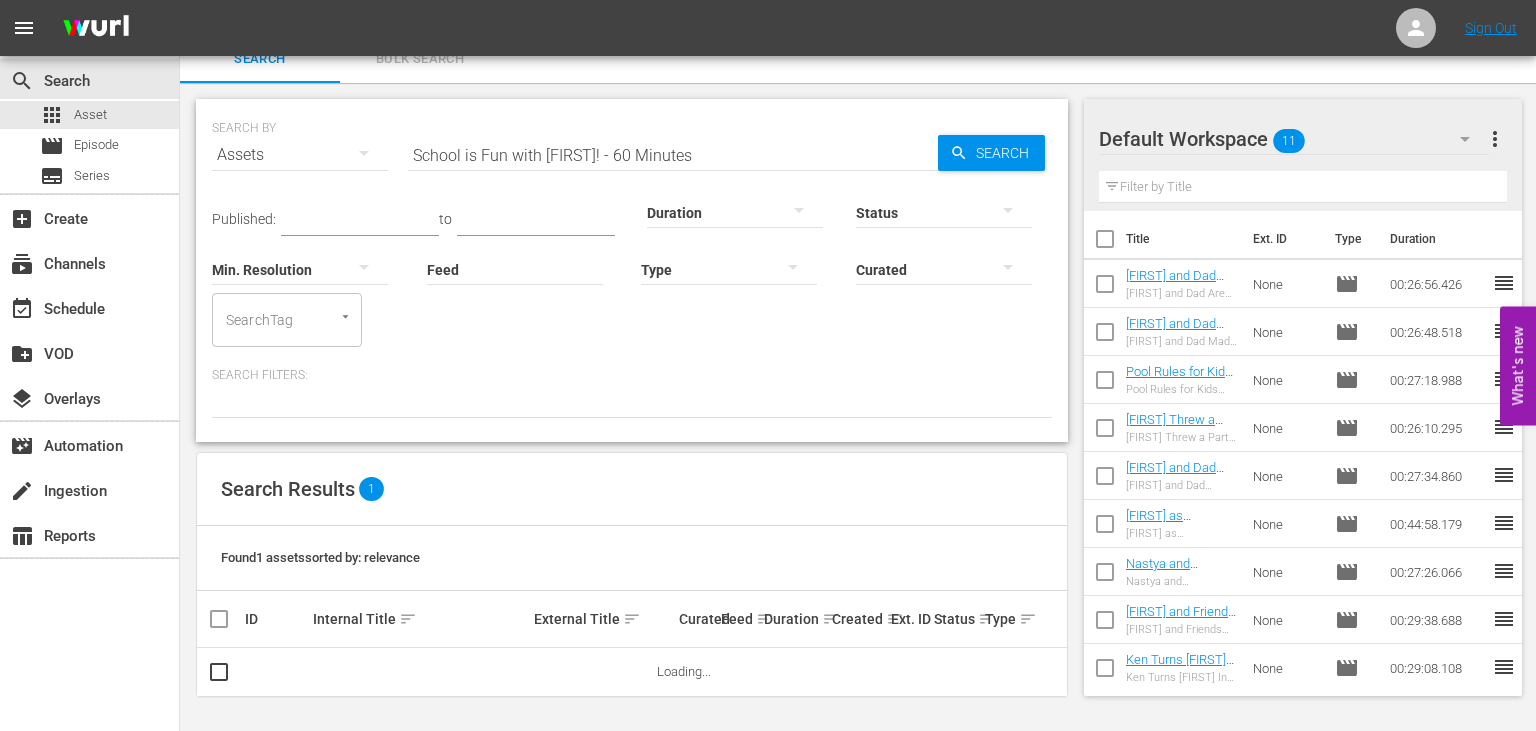 scroll, scrollTop: 1, scrollLeft: 0, axis: vertical 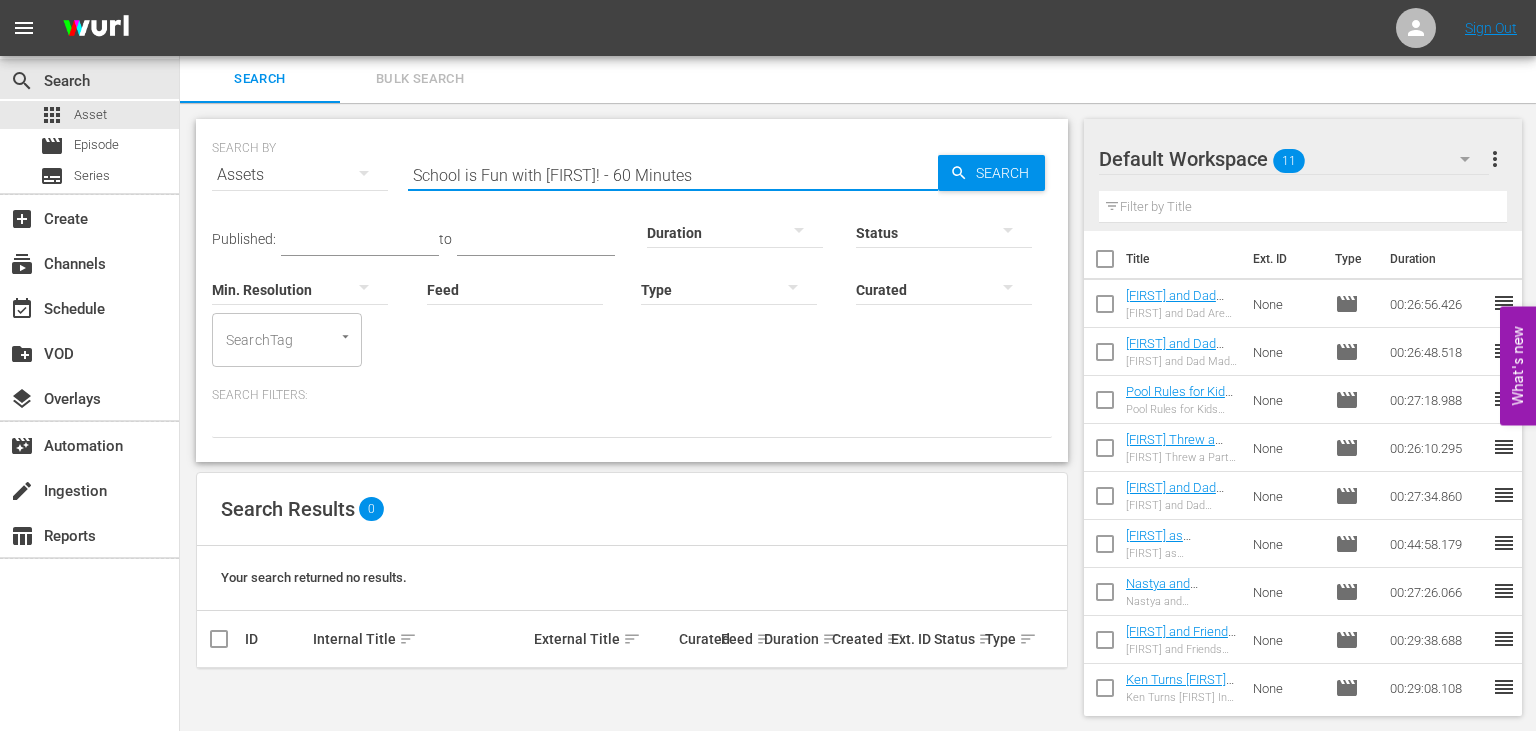 click on "School is Fun with [FIRST]! - 60 Minutes" at bounding box center [673, 175] 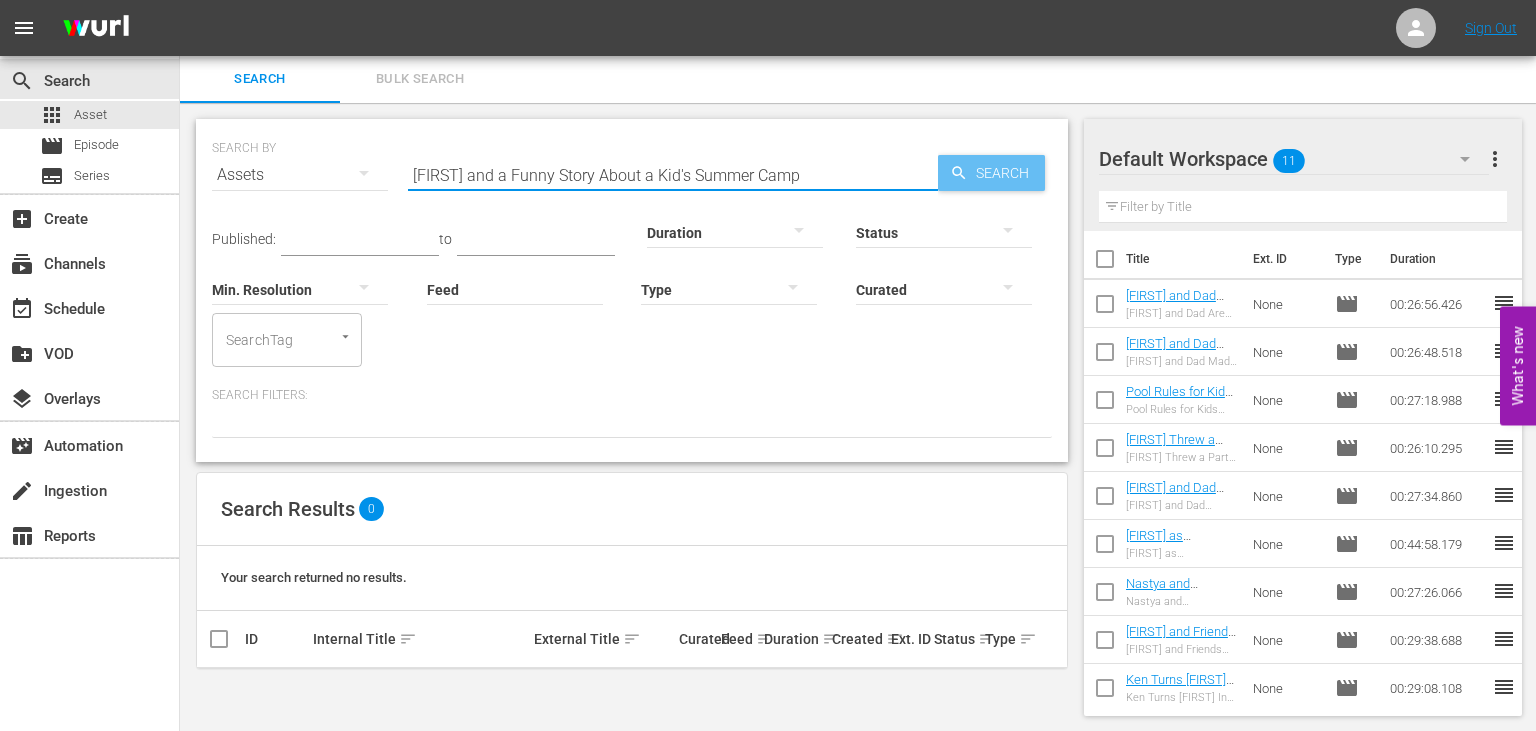 click on "Search" at bounding box center [1006, 173] 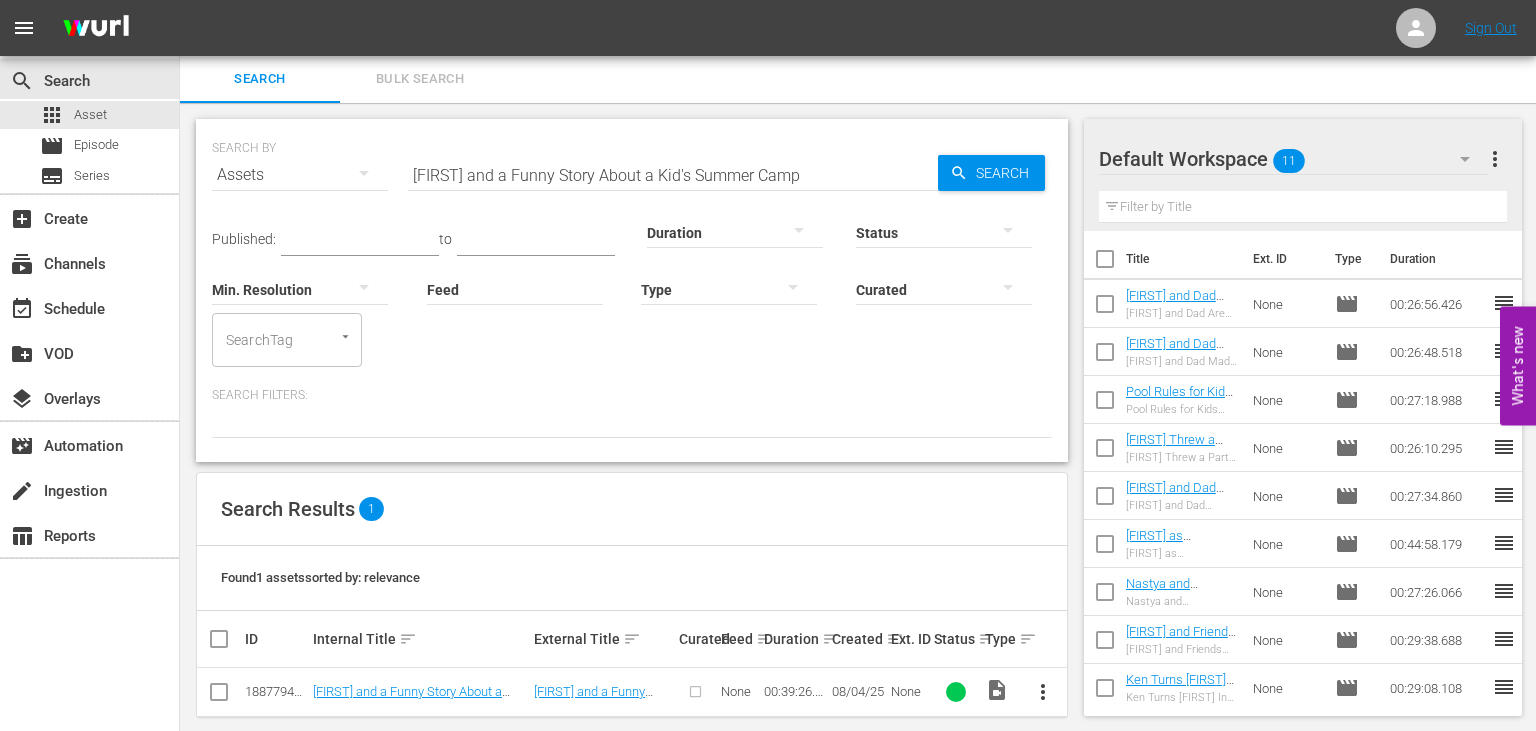 click on "[FIRST] and a Funny Story About a Kid's Summer Camp" at bounding box center [673, 175] 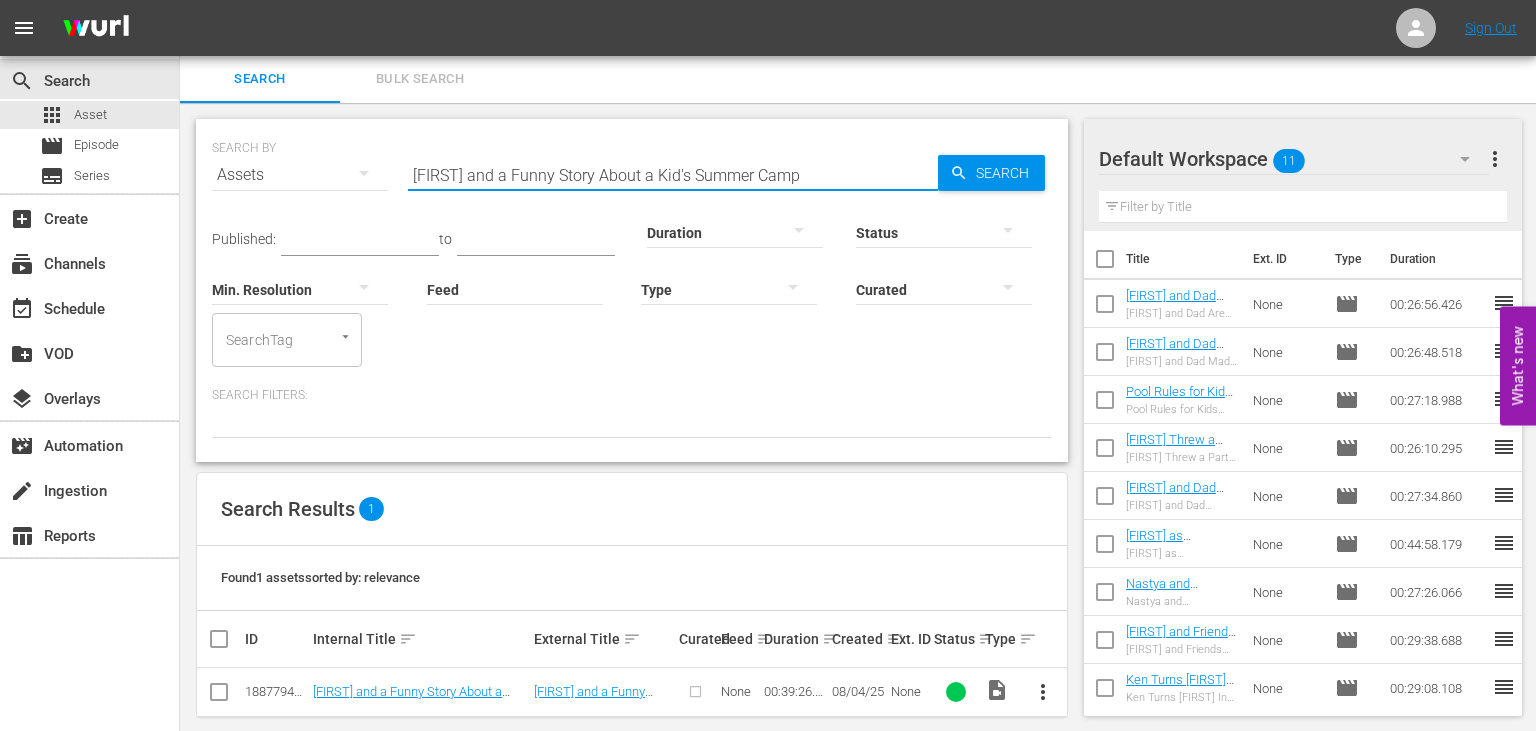 click on "[FIRST] and a Funny Story About a Kid's Summer Camp" at bounding box center (673, 175) 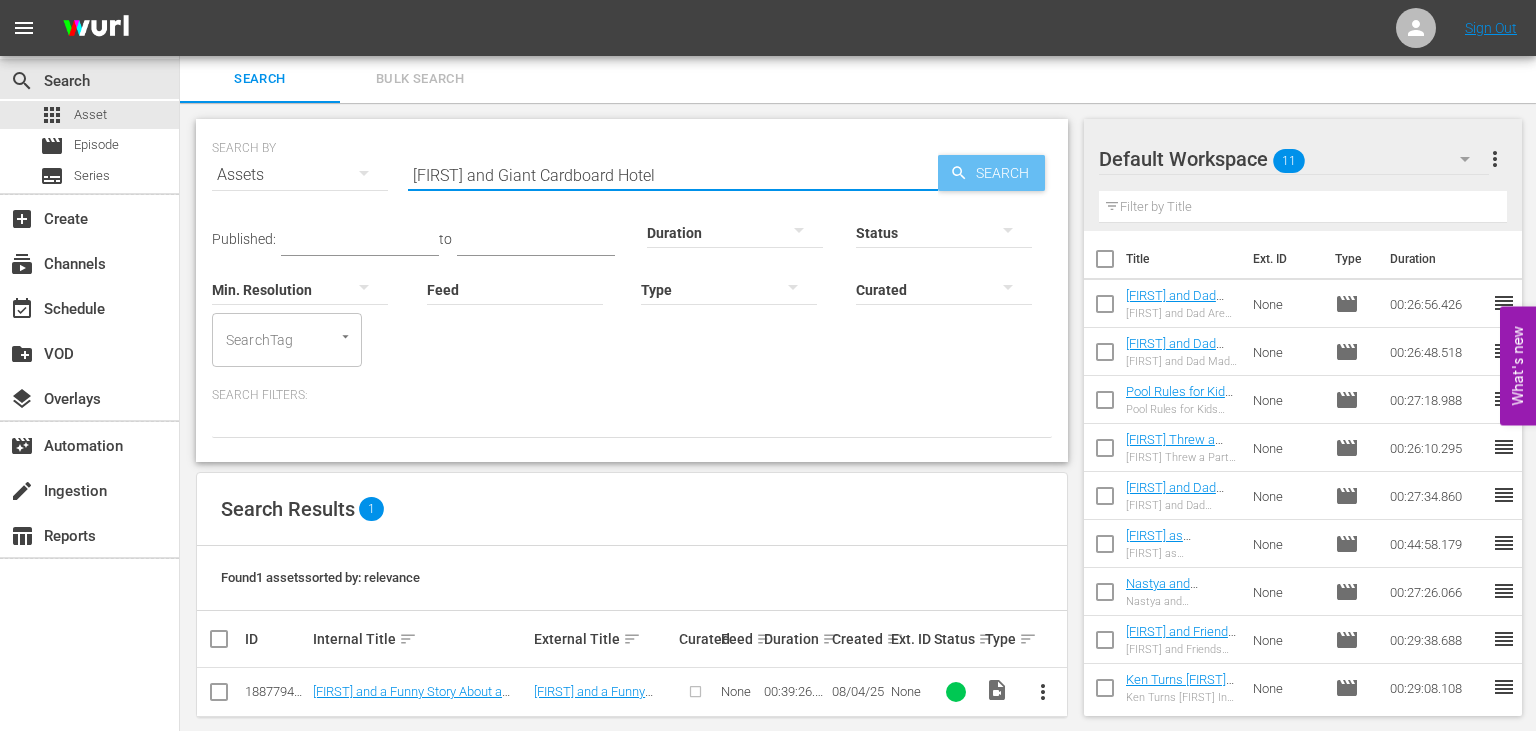 click on "Search" at bounding box center (1006, 173) 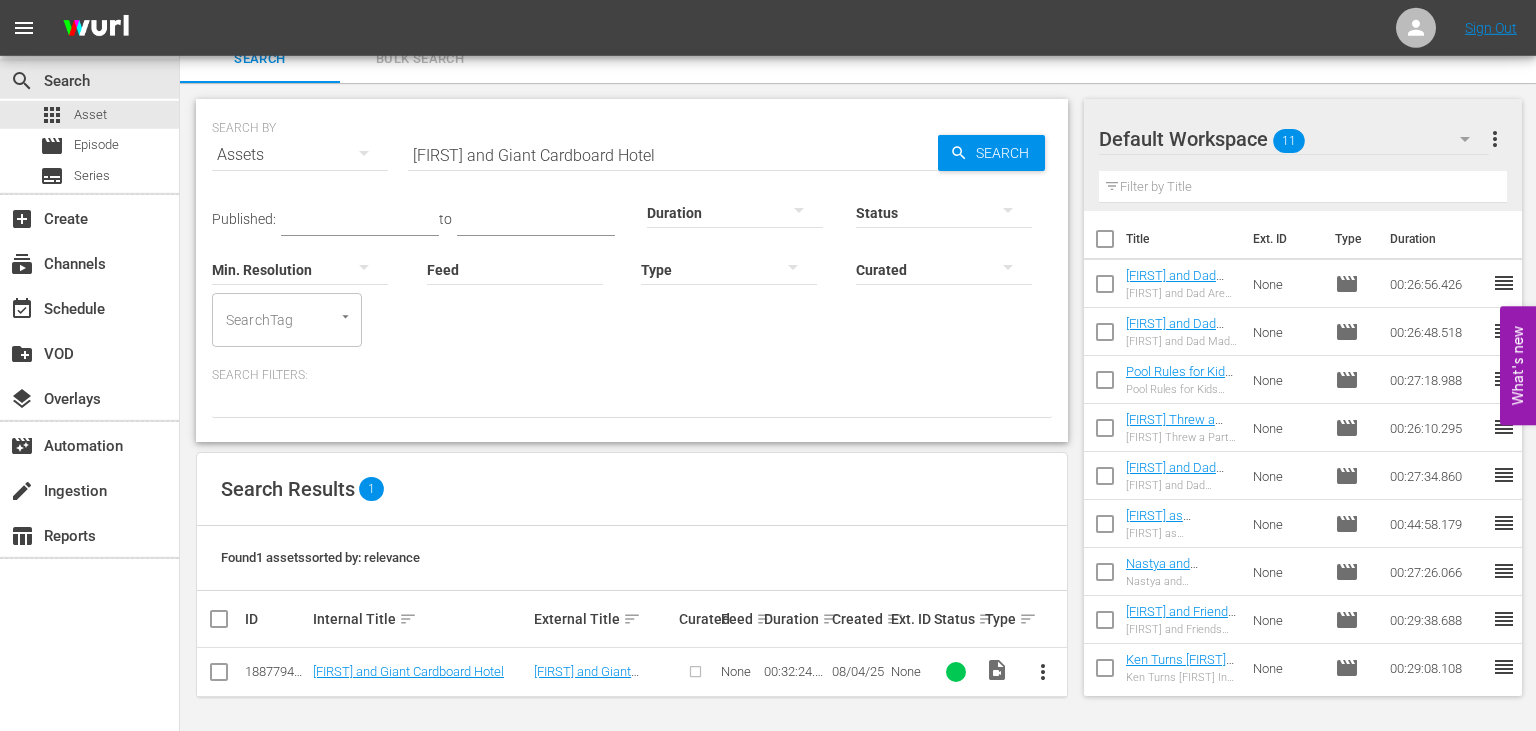 scroll, scrollTop: 22, scrollLeft: 0, axis: vertical 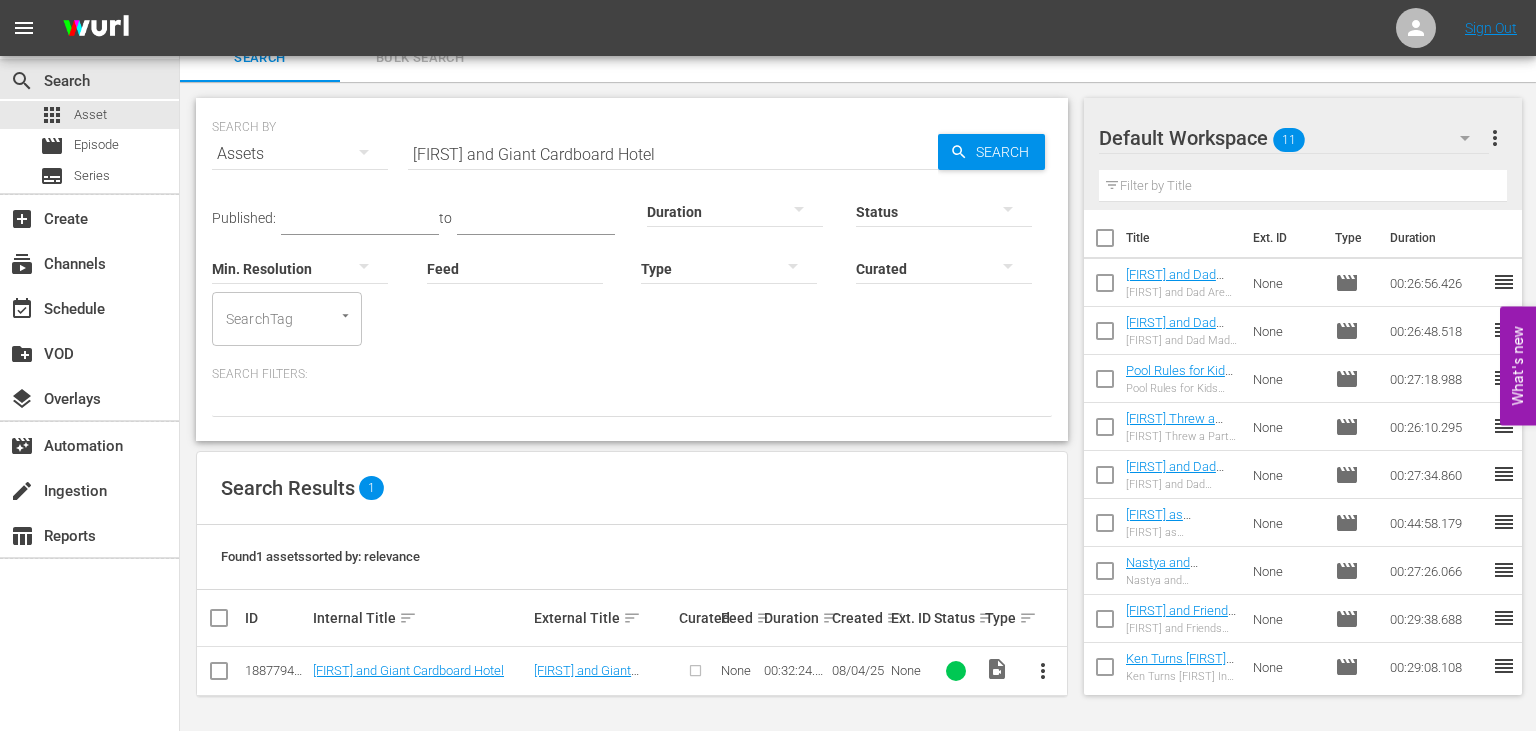 click on "[FIRST] and Giant Cardboard Hotel" at bounding box center (673, 154) 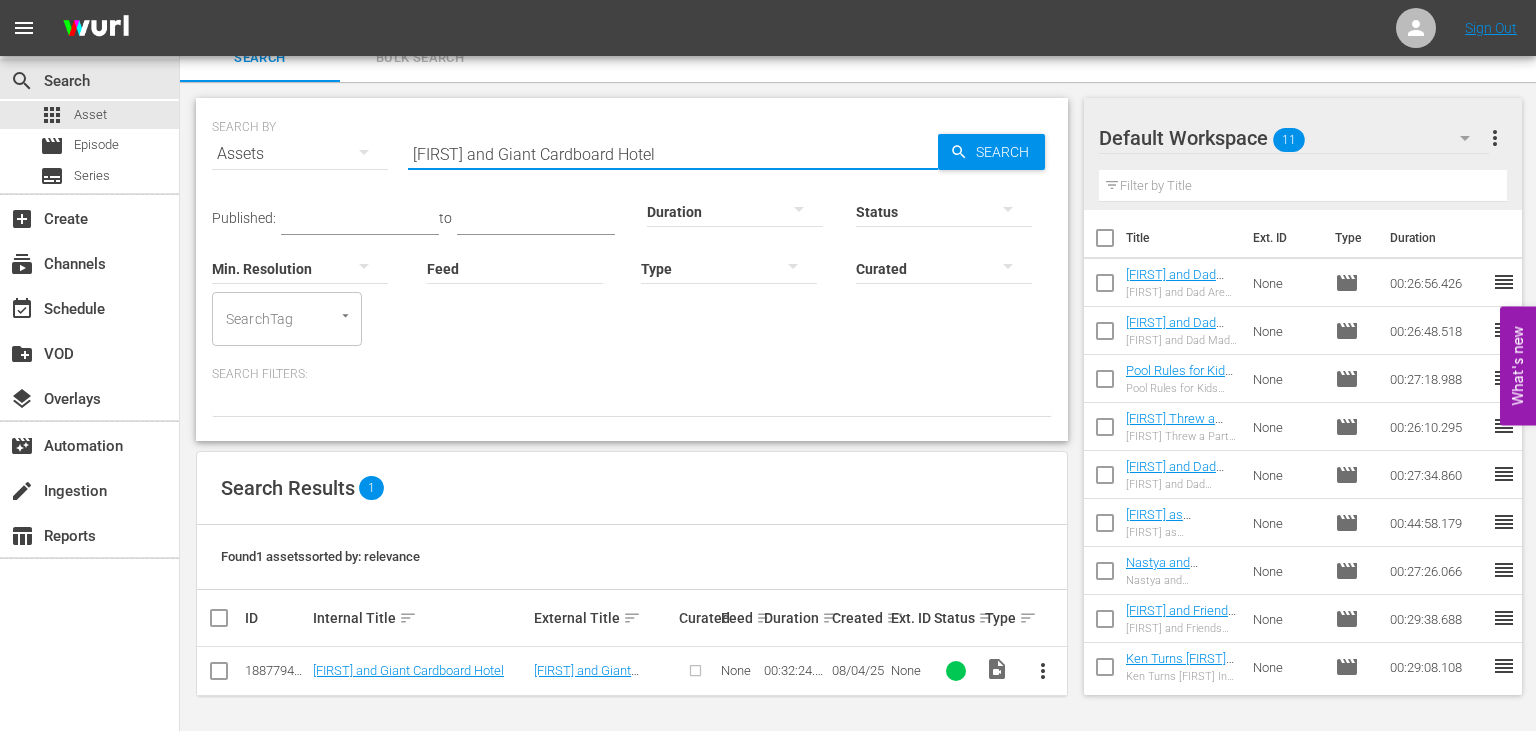 click on "[FIRST] and Giant Cardboard Hotel" at bounding box center (673, 154) 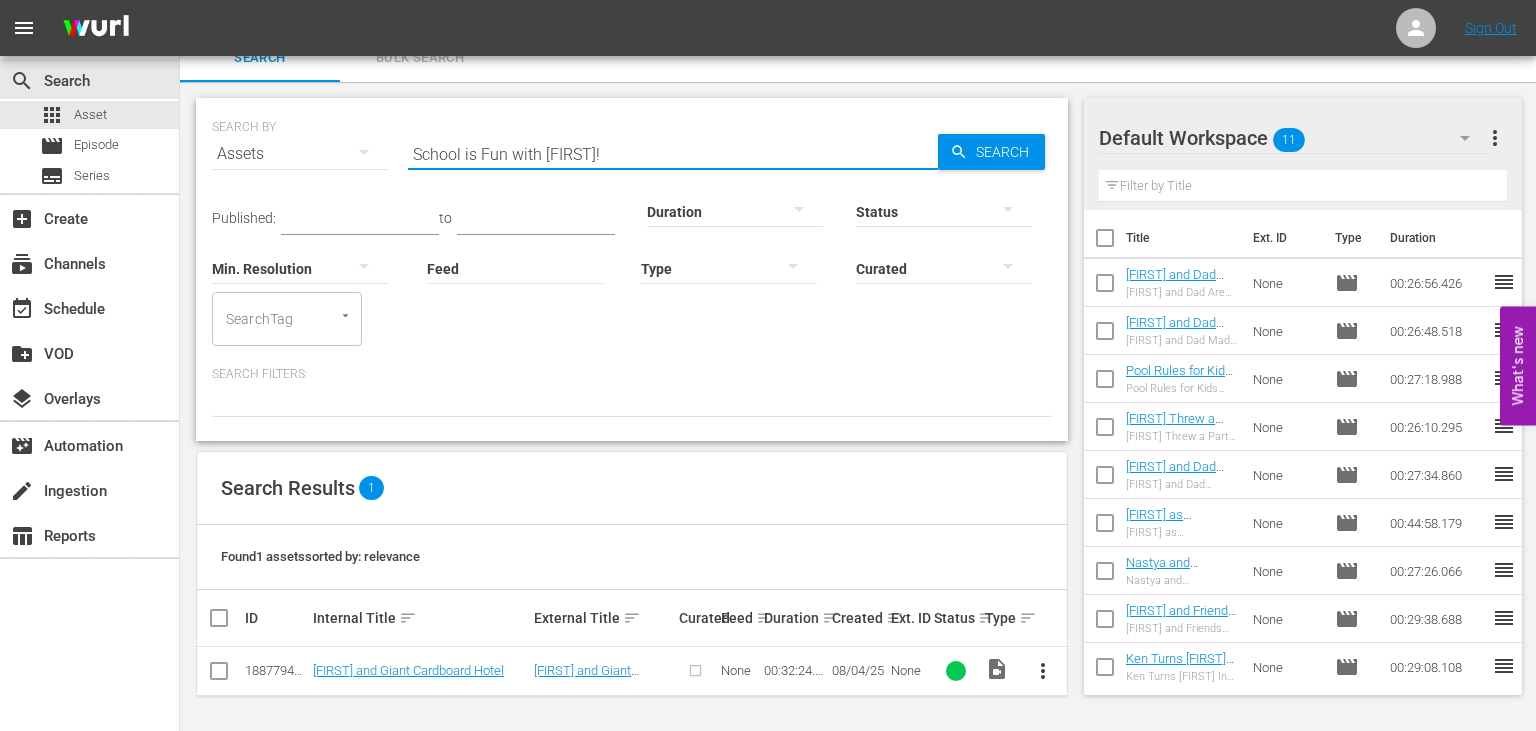 click on "School is Fun with [FIRST]!" at bounding box center (673, 154) 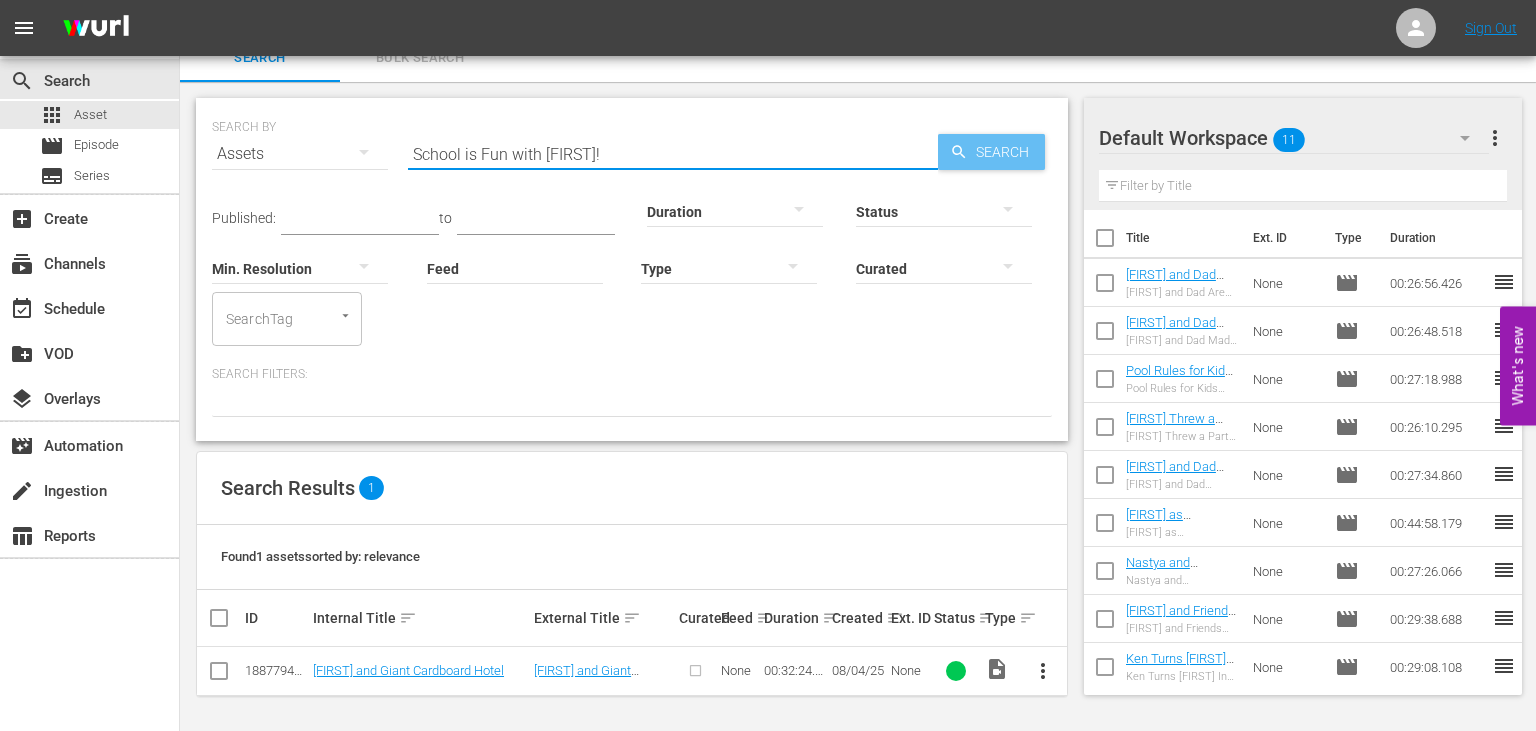 click 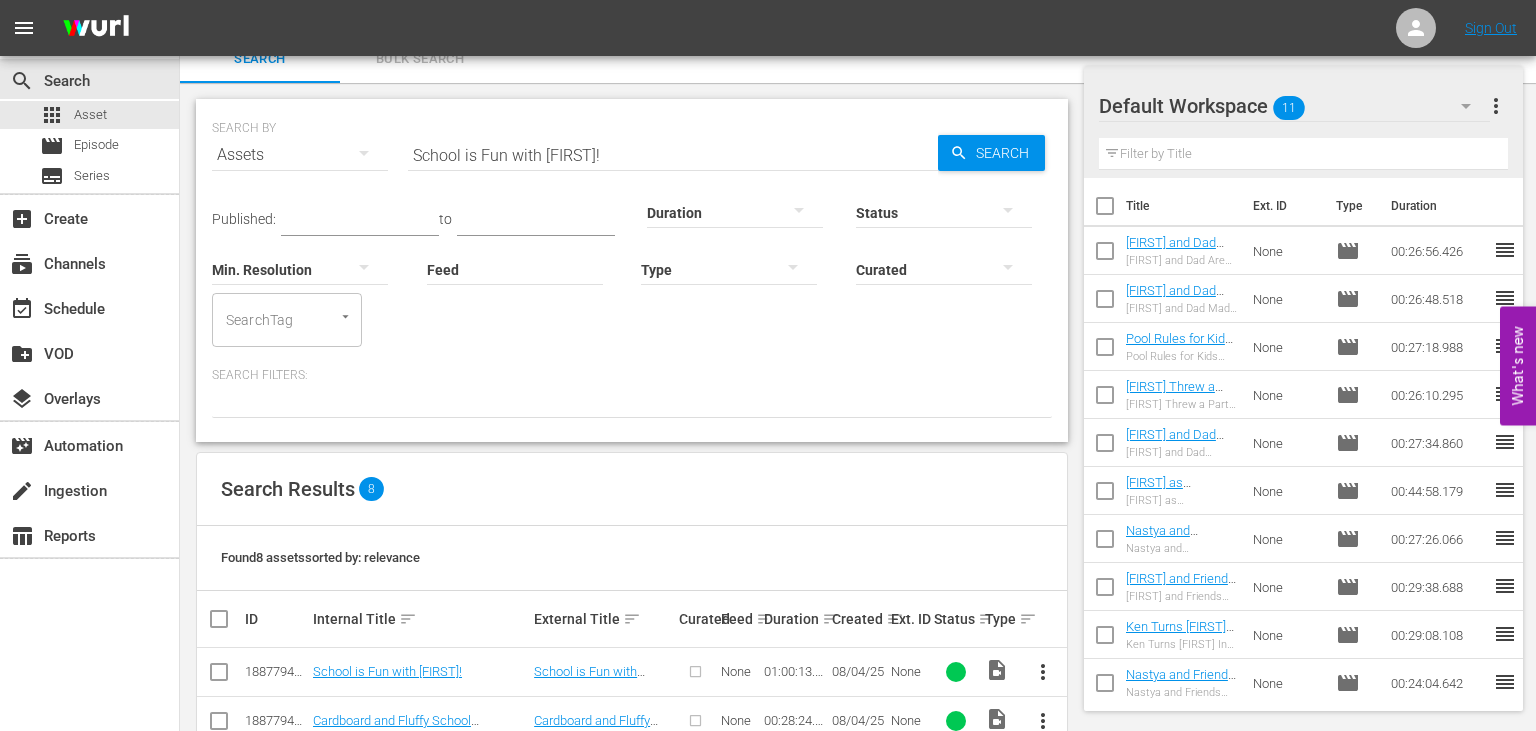 scroll, scrollTop: 364, scrollLeft: 0, axis: vertical 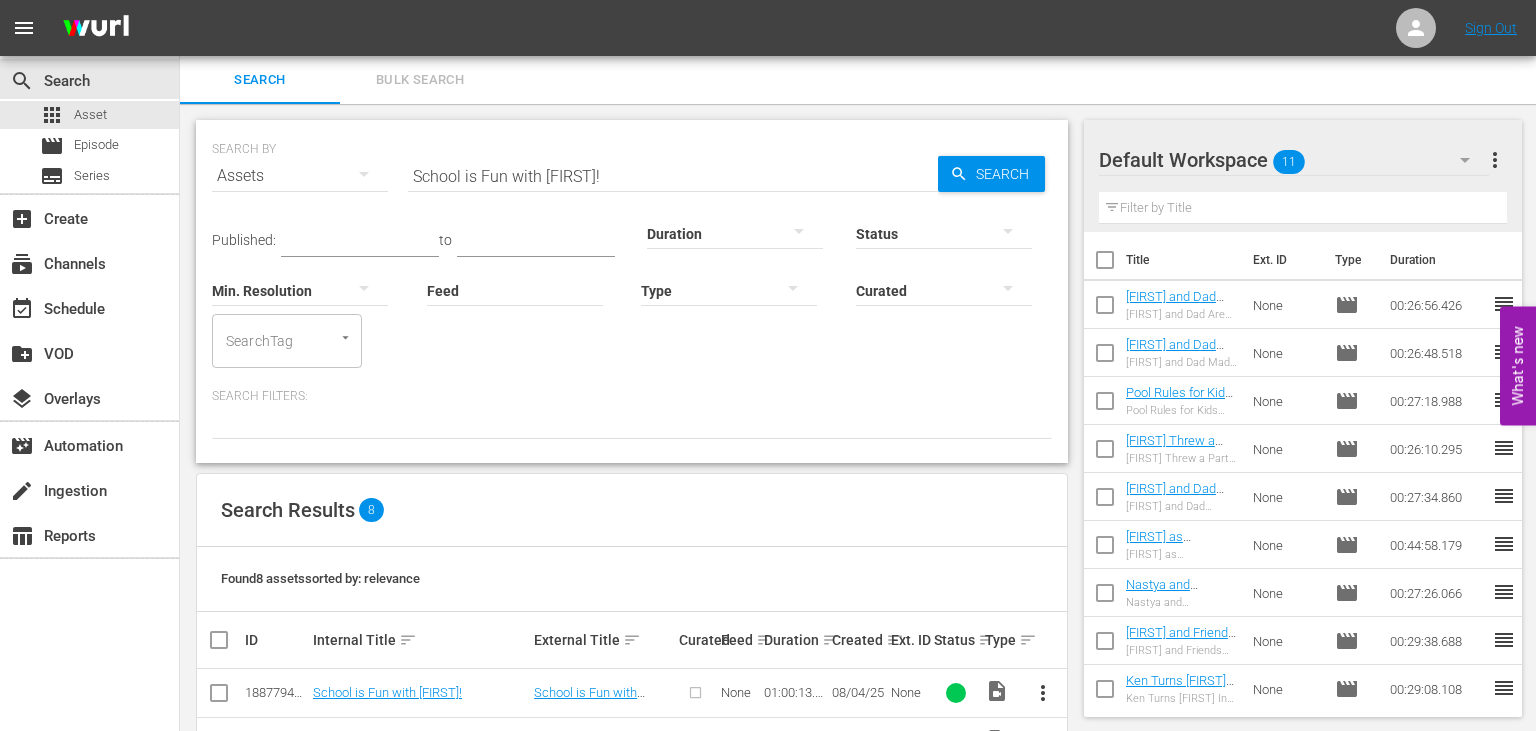 click on "School is Fun with [FIRST]!" at bounding box center [673, 176] 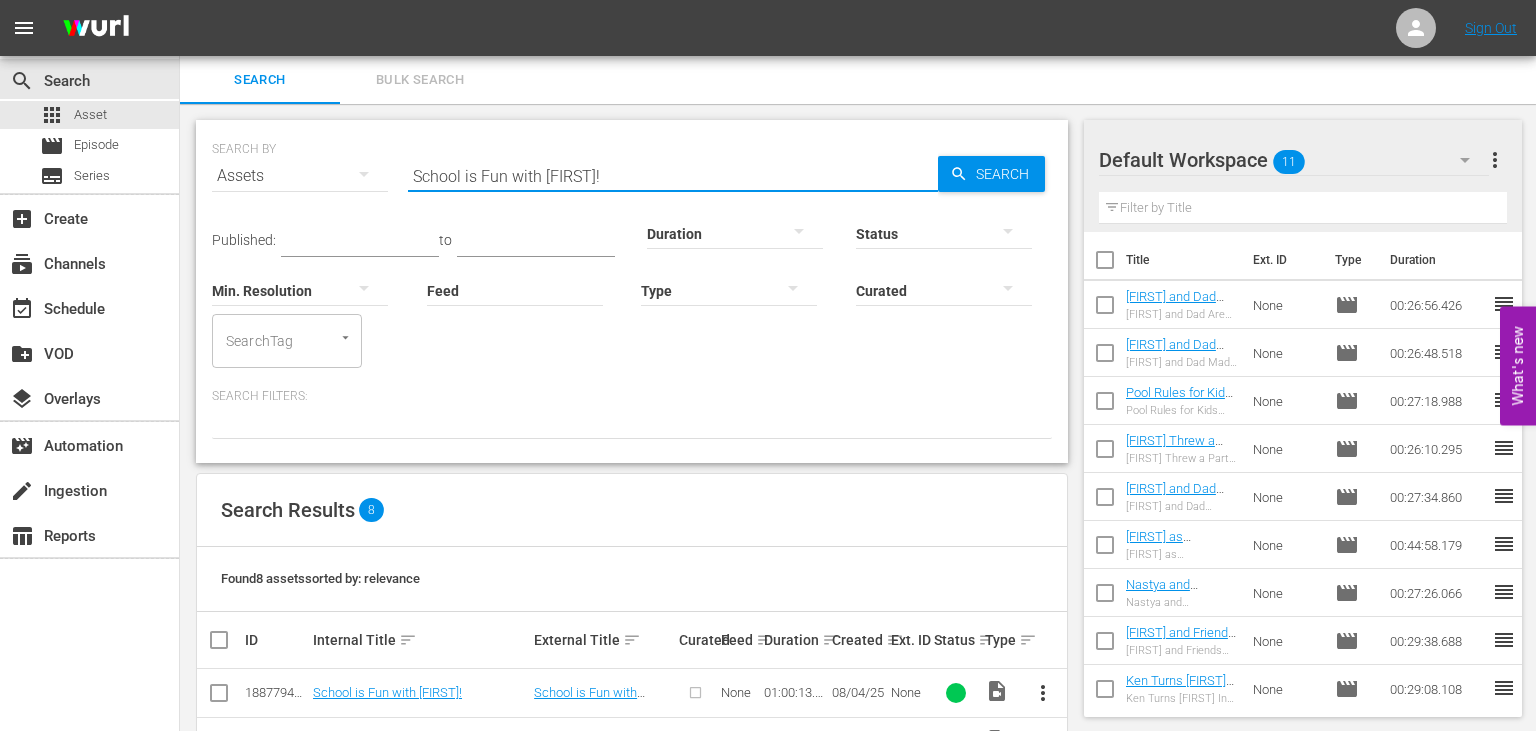 click on "School is Fun with [FIRST]!" at bounding box center [673, 176] 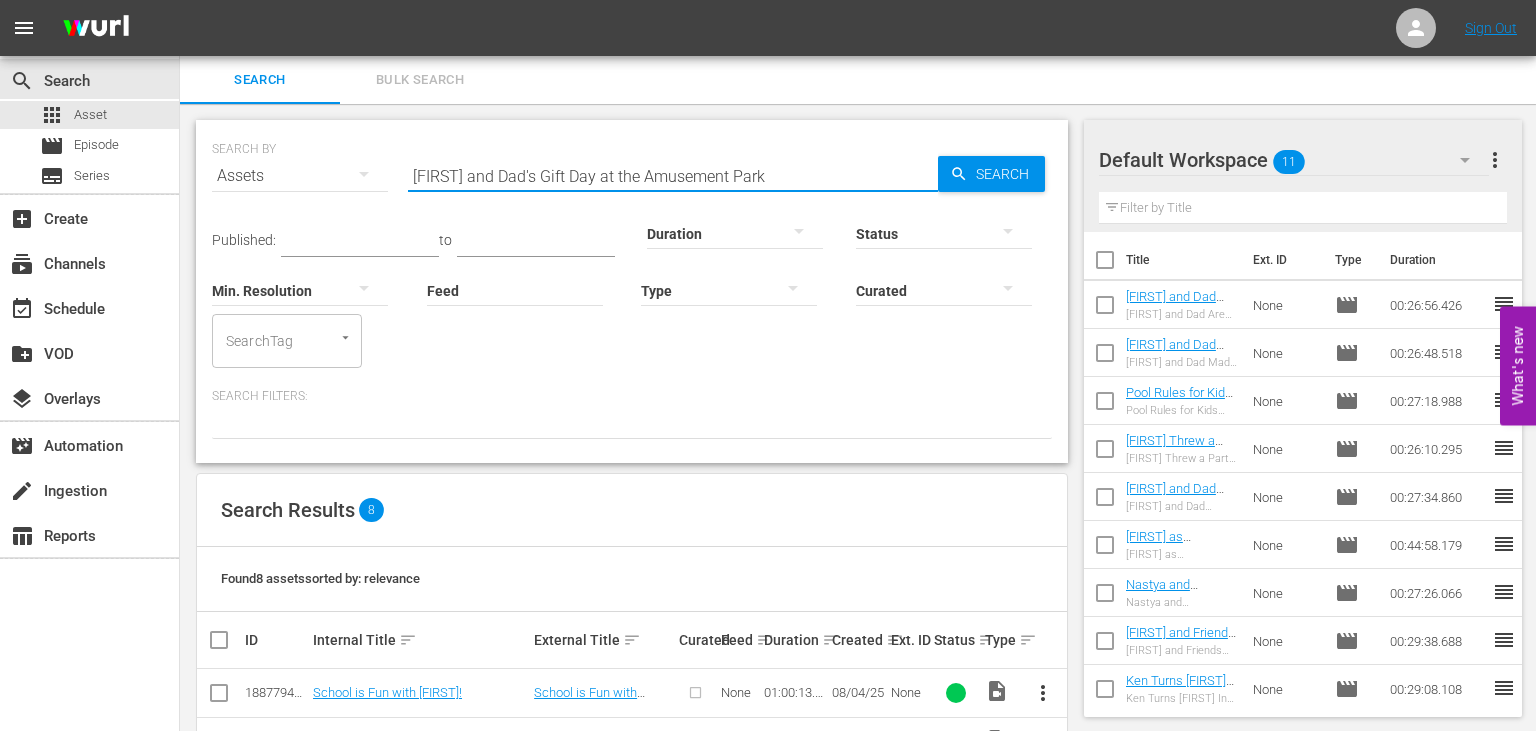 type on "[FIRST] and Dad's Gift Day at the Amusement Park" 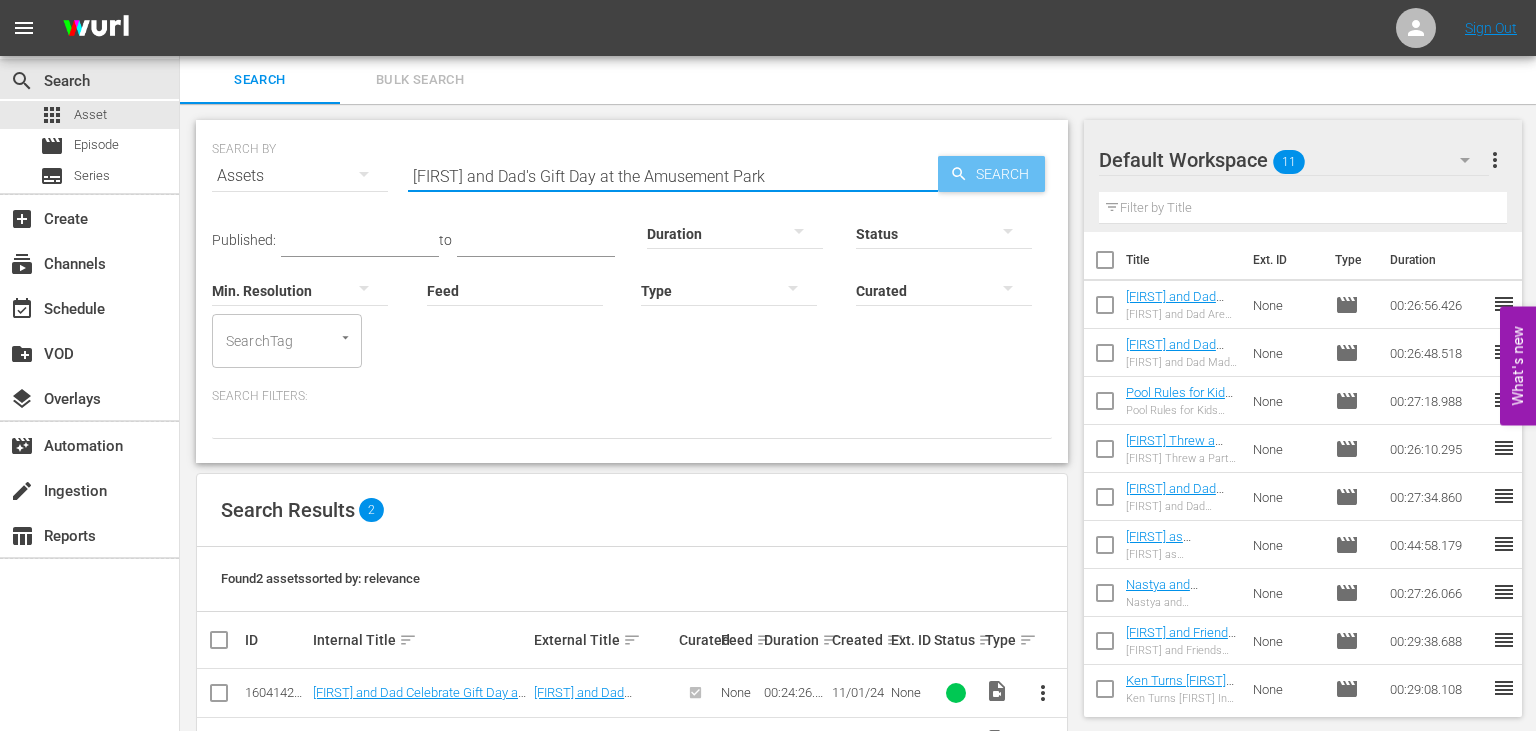 click 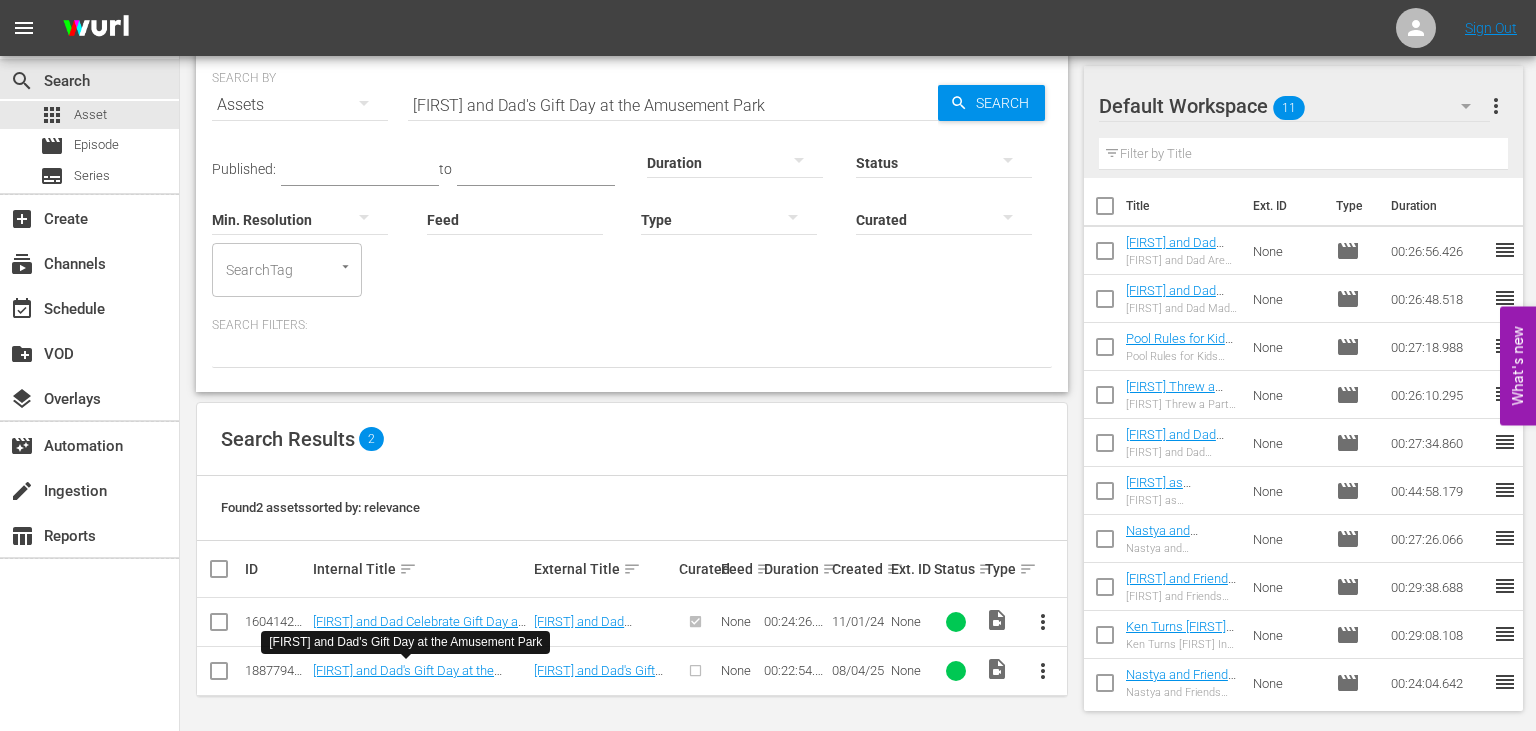 scroll, scrollTop: 0, scrollLeft: 0, axis: both 